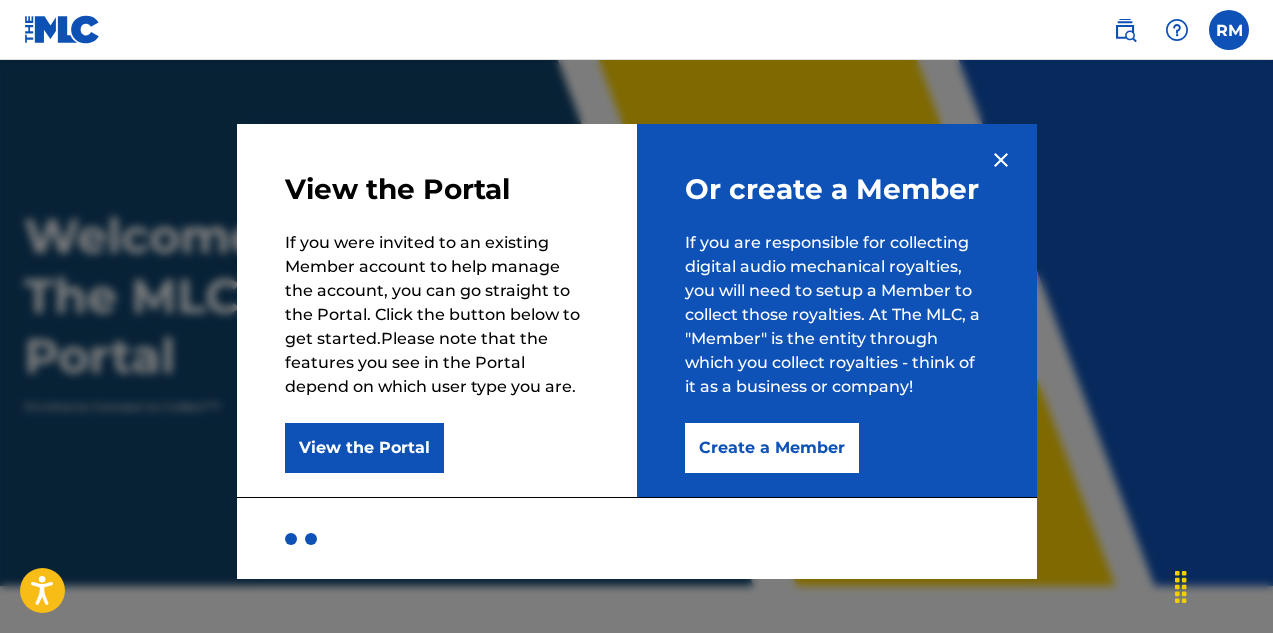 scroll, scrollTop: 0, scrollLeft: 0, axis: both 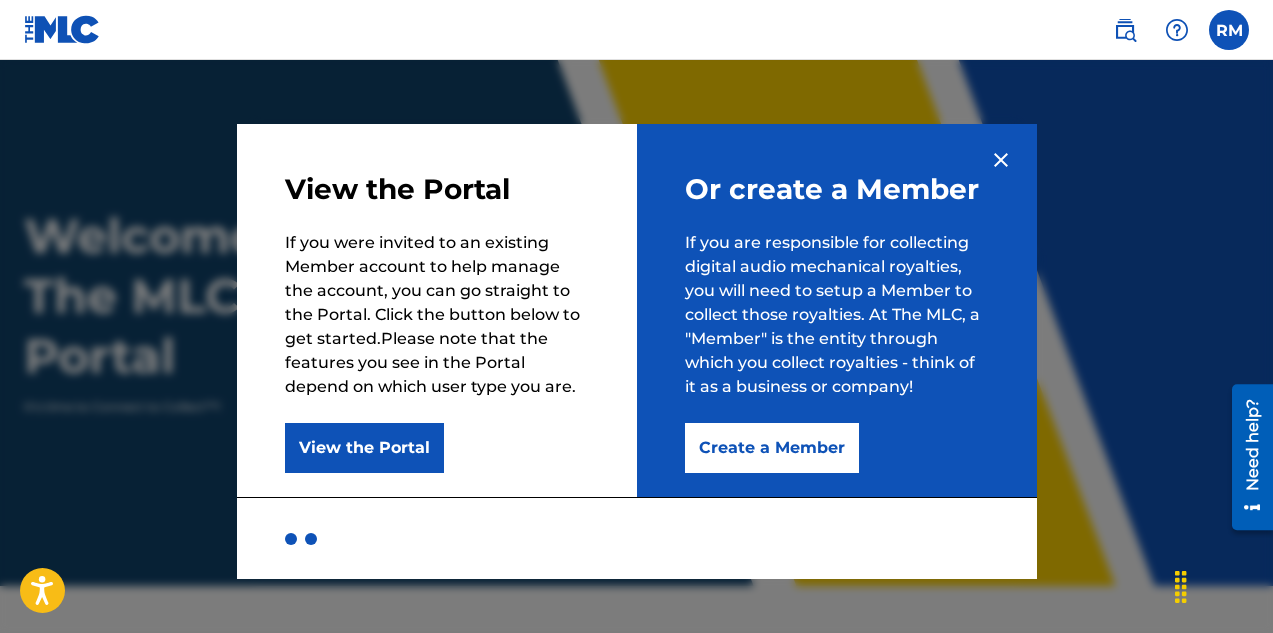 click on "Create a Member" at bounding box center (772, 448) 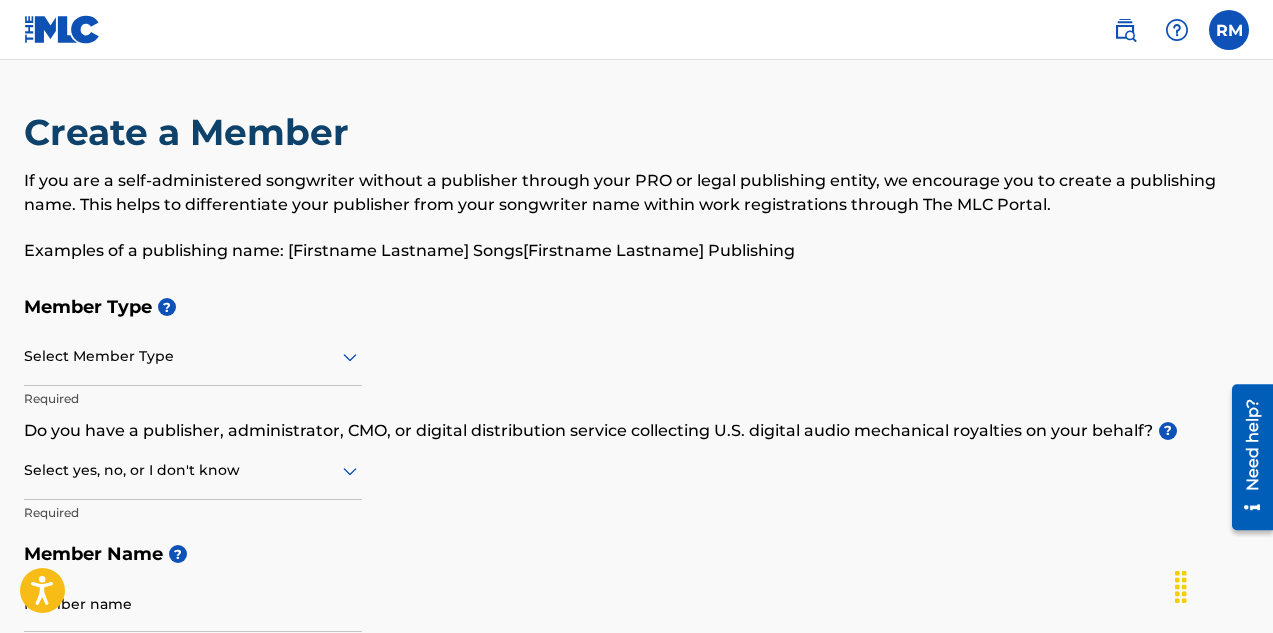 click at bounding box center [193, 356] 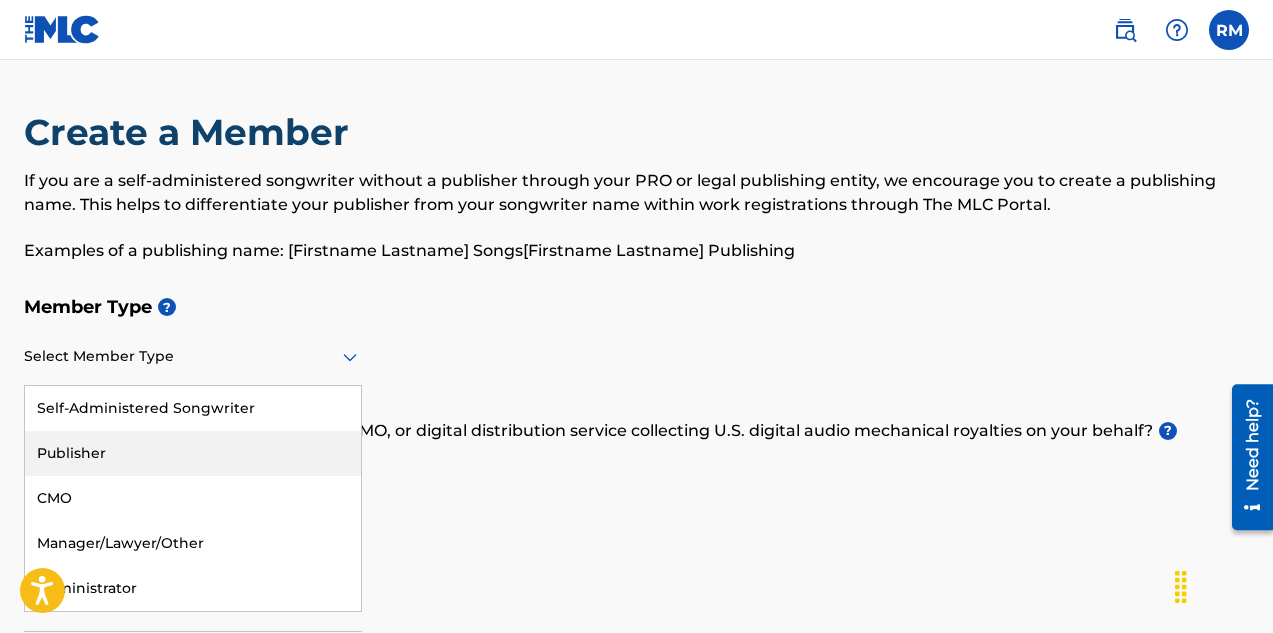click on "Publisher" at bounding box center [193, 453] 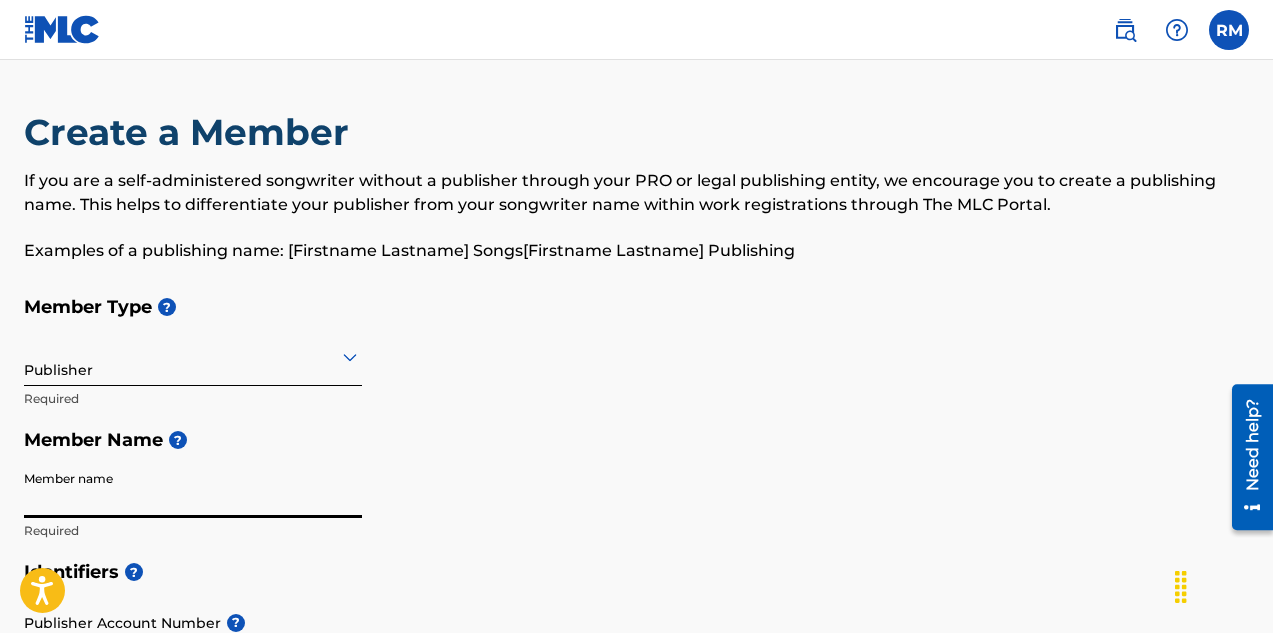click on "Member name" at bounding box center (193, 489) 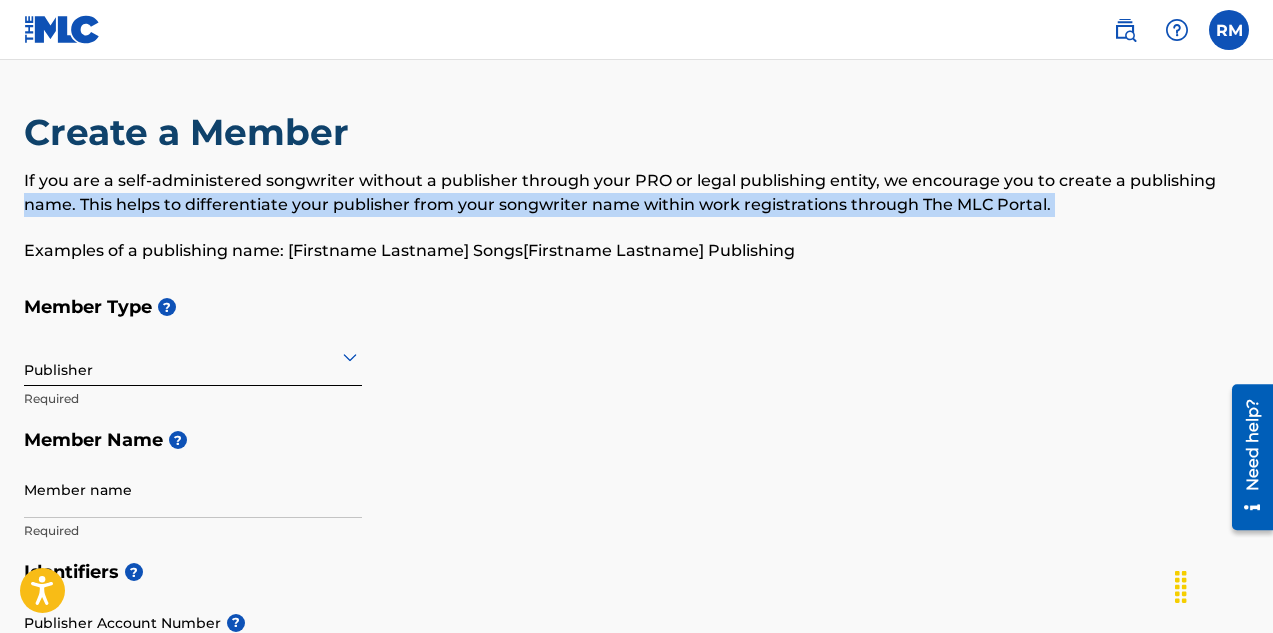 drag, startPoint x: 1272, startPoint y: 181, endPoint x: 1270, endPoint y: 234, distance: 53.037724 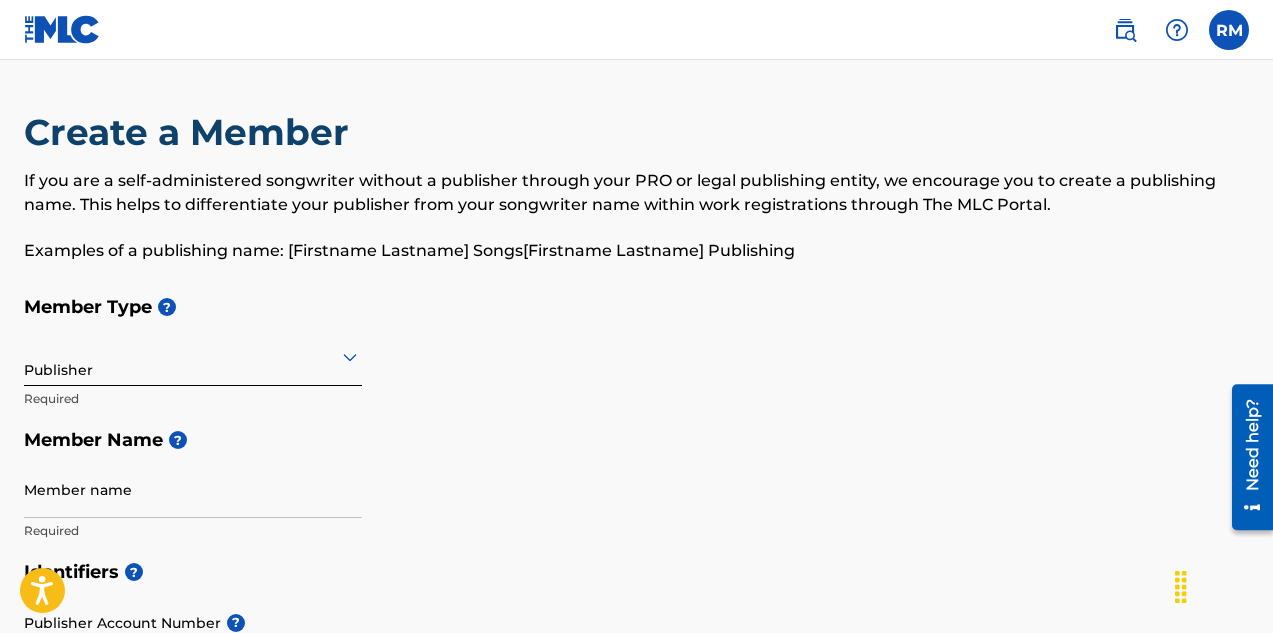 drag, startPoint x: 1125, startPoint y: 268, endPoint x: 1191, endPoint y: 232, distance: 75.17979 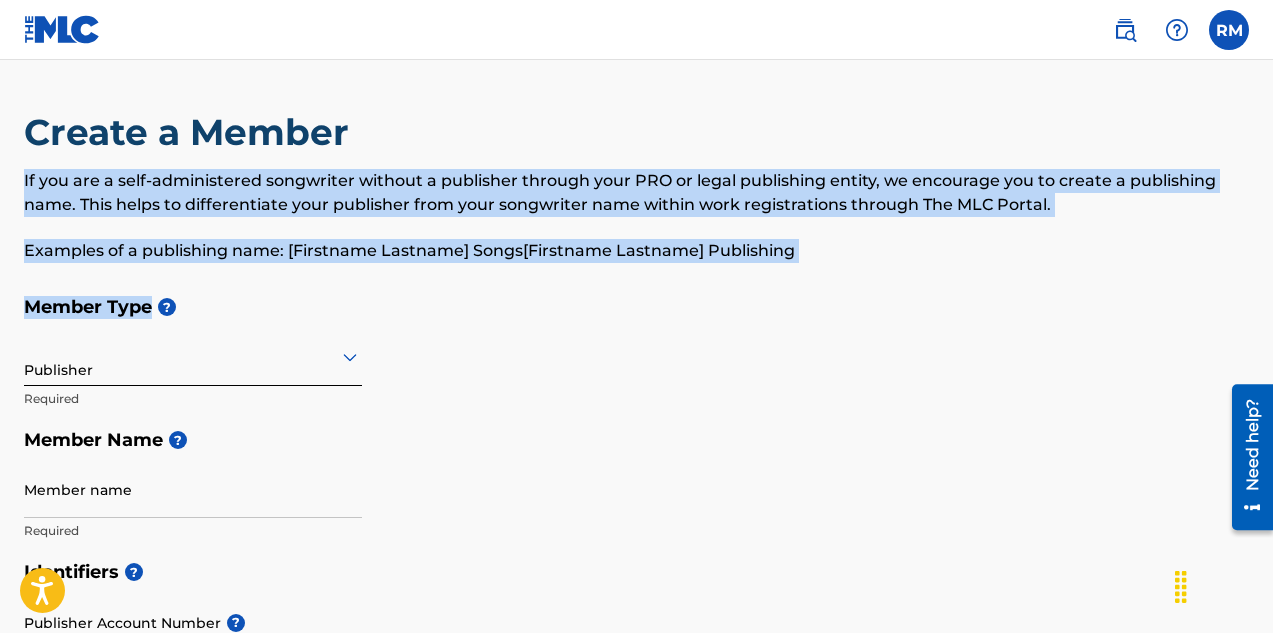 drag, startPoint x: 1272, startPoint y: 162, endPoint x: 1213, endPoint y: 283, distance: 134.61798 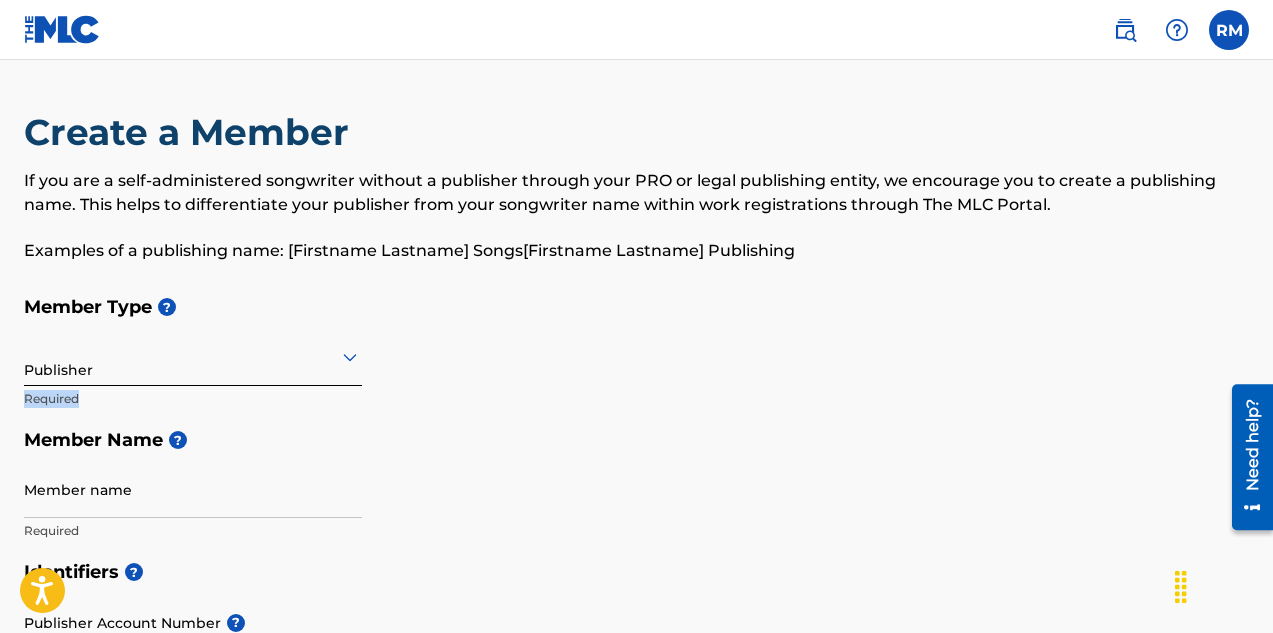 click on "Member Type ? Publisher Required Member Name ? Member name Required" at bounding box center (636, 418) 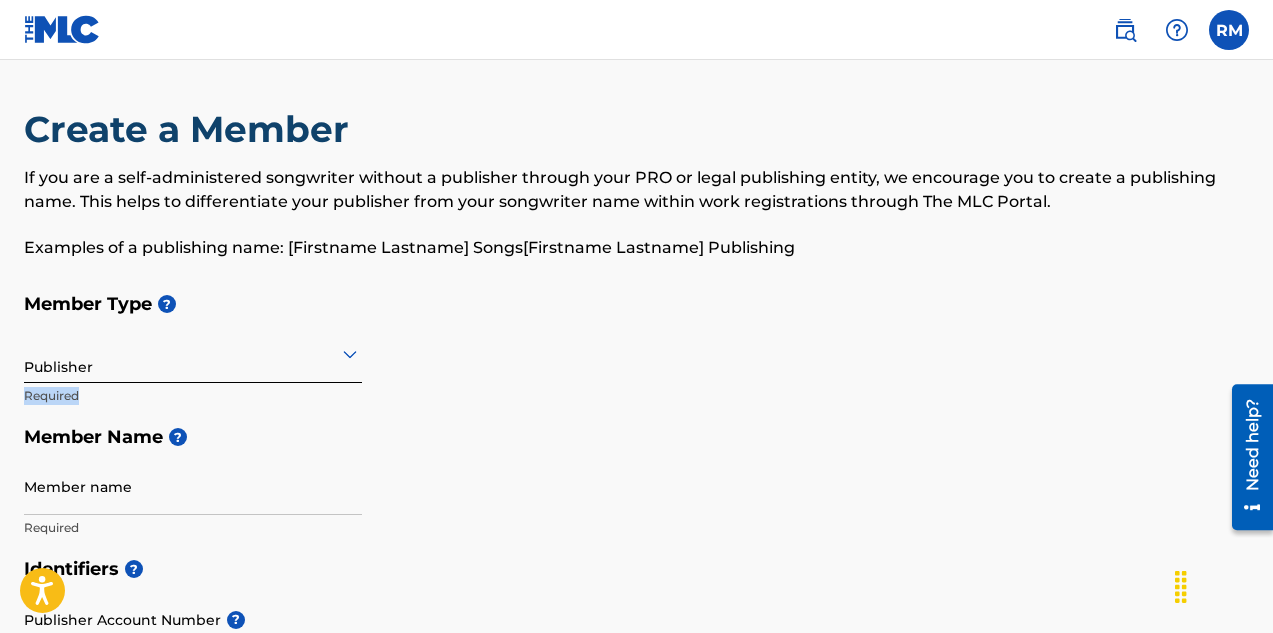 scroll, scrollTop: 4, scrollLeft: 0, axis: vertical 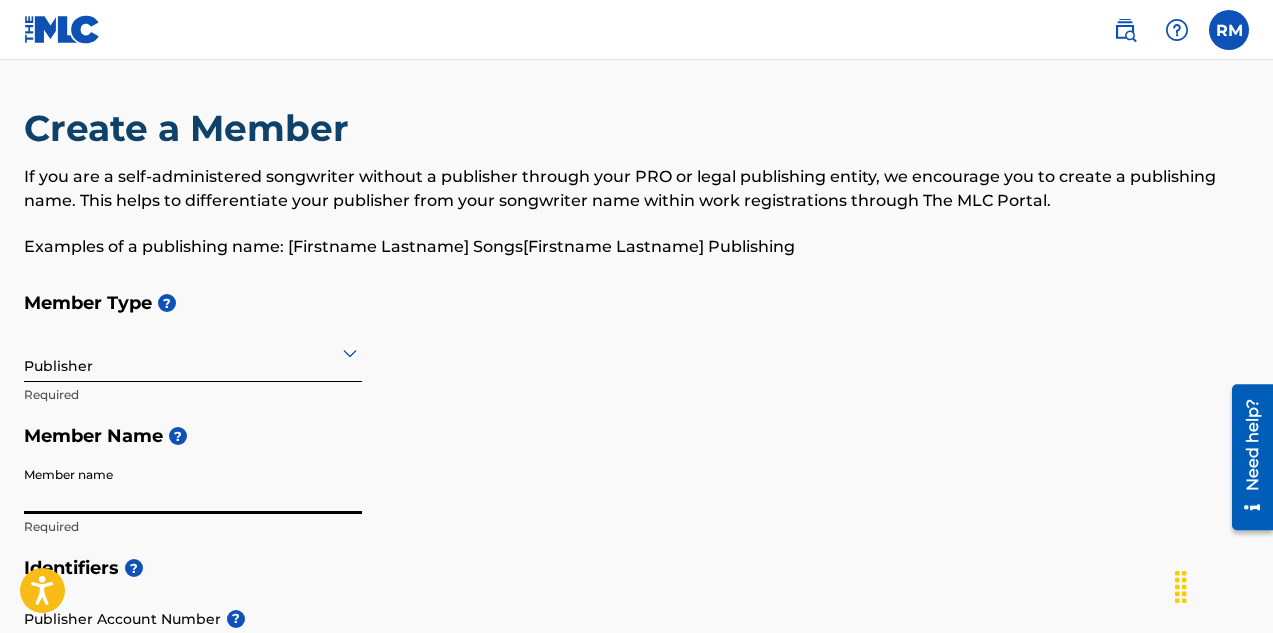 click on "Member name" at bounding box center (193, 485) 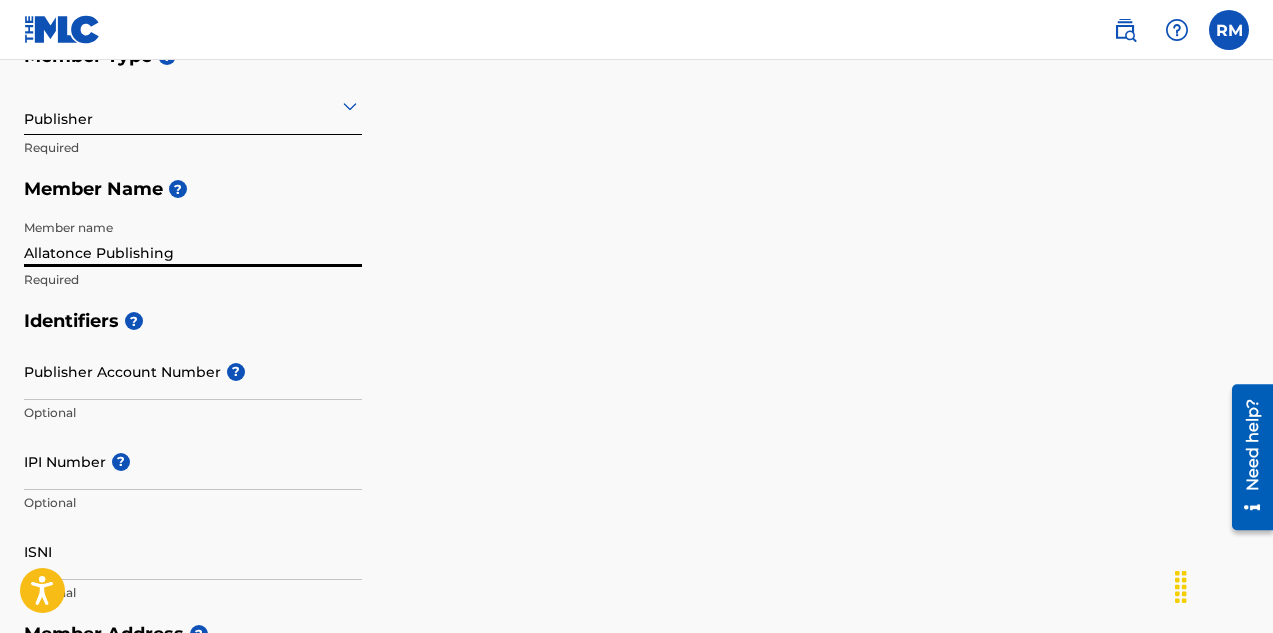 scroll, scrollTop: 254, scrollLeft: 0, axis: vertical 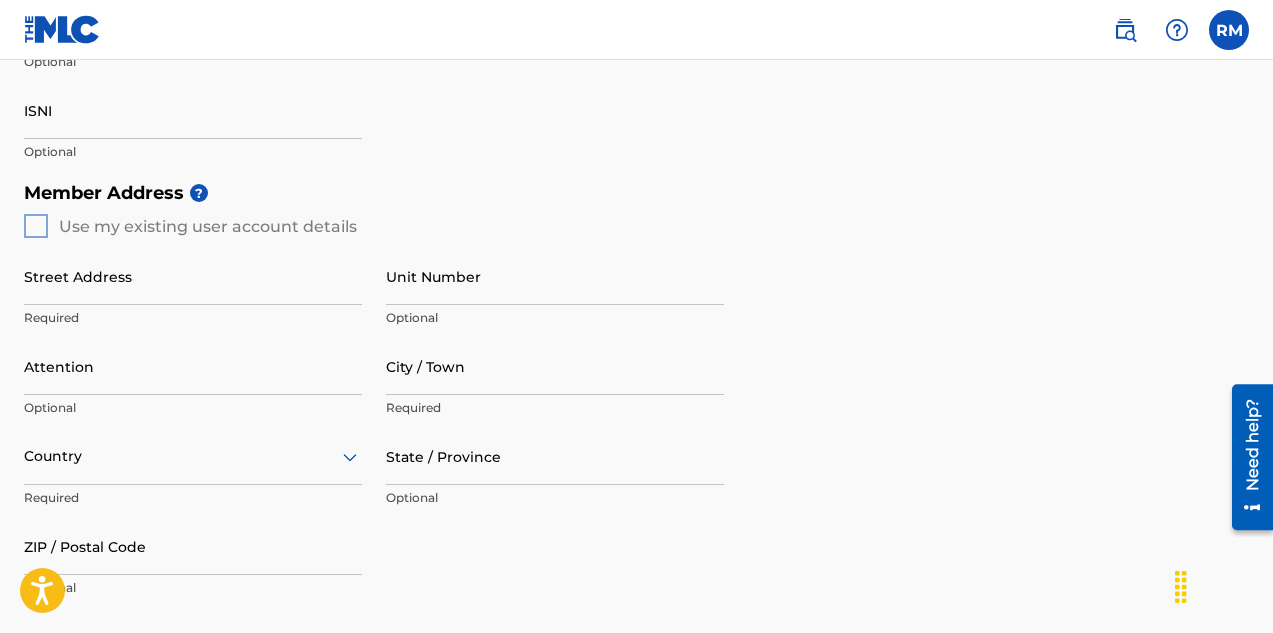 type on "Allatonce Publishing, LLC" 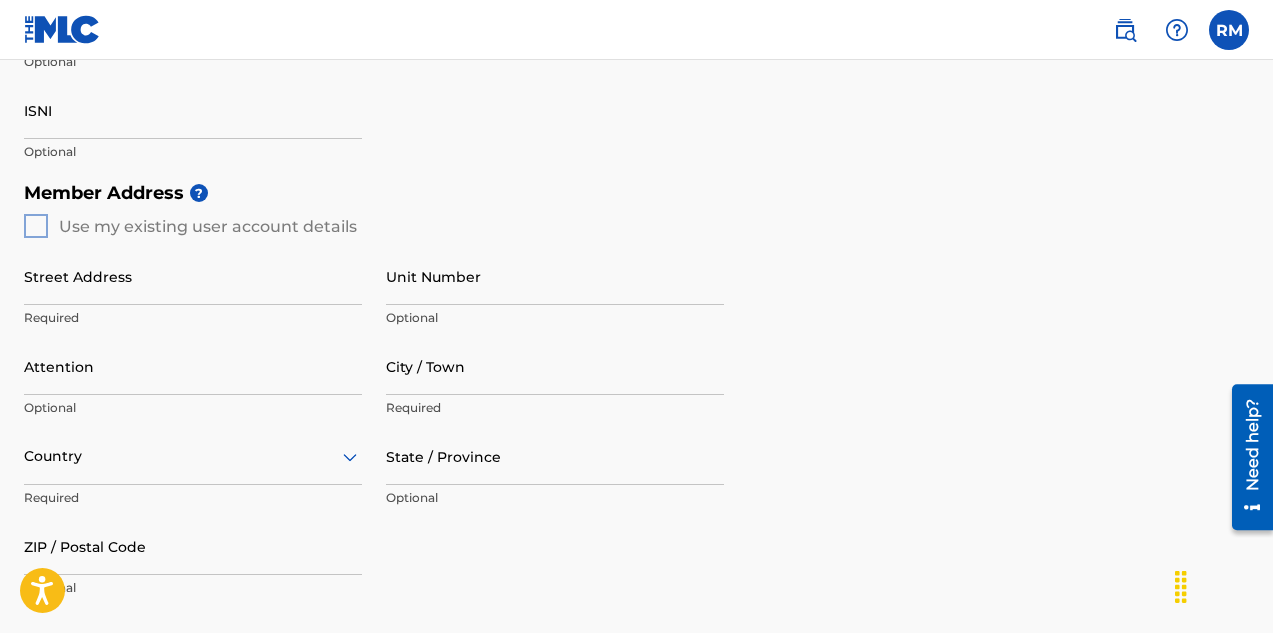 drag, startPoint x: 167, startPoint y: 284, endPoint x: 177, endPoint y: 235, distance: 50.01 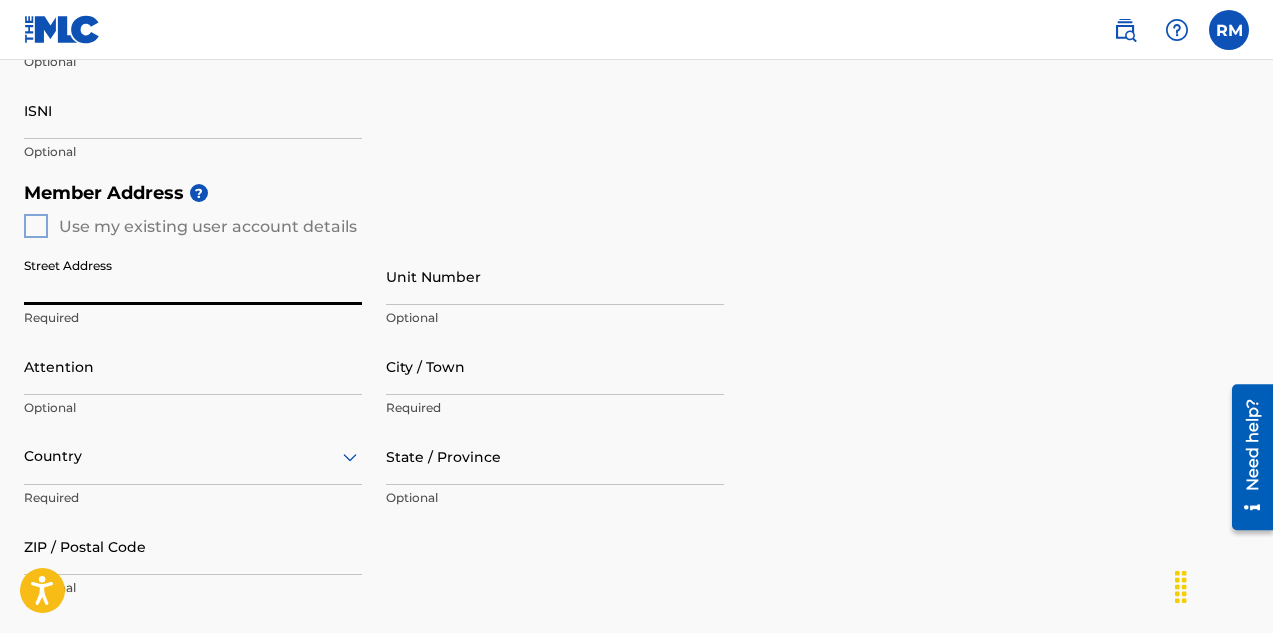 type on "[NUMBER] [STREET]" 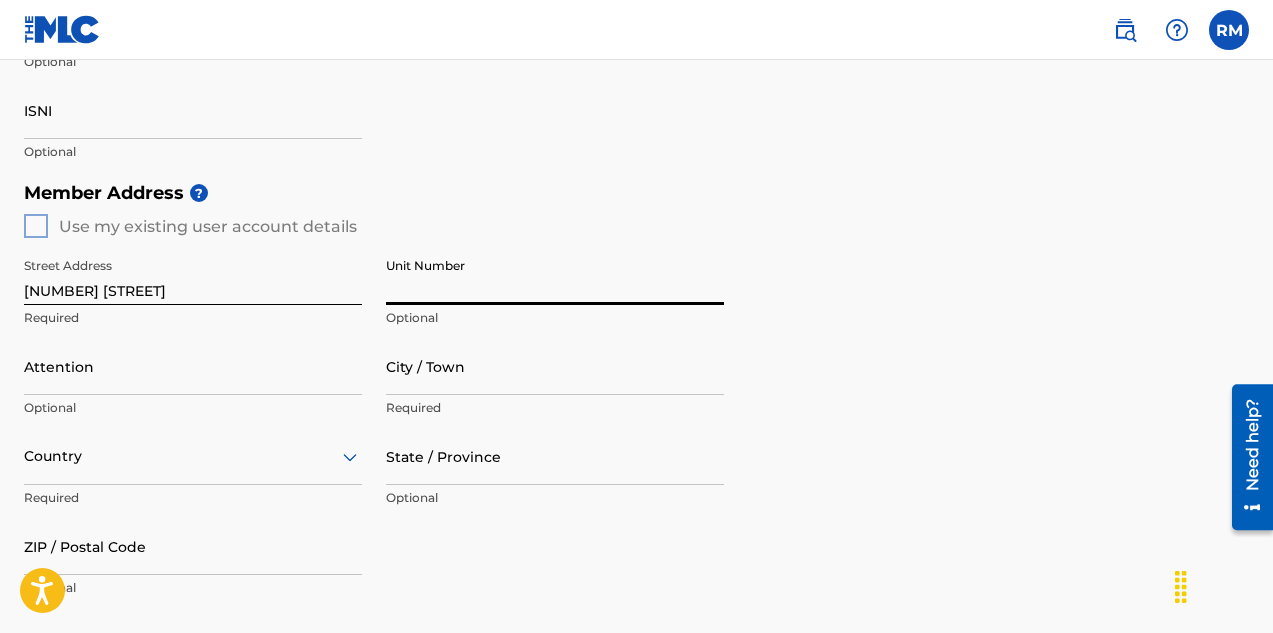 click on "Unit Number" at bounding box center [555, 276] 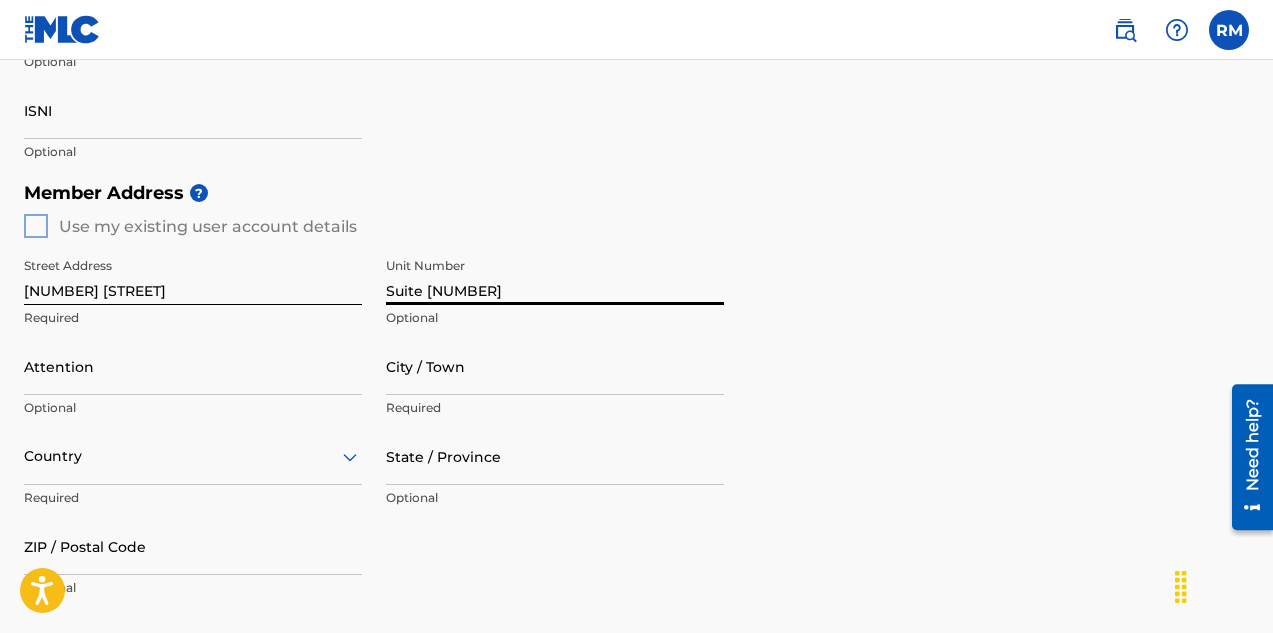 click on "Attention" at bounding box center [193, 366] 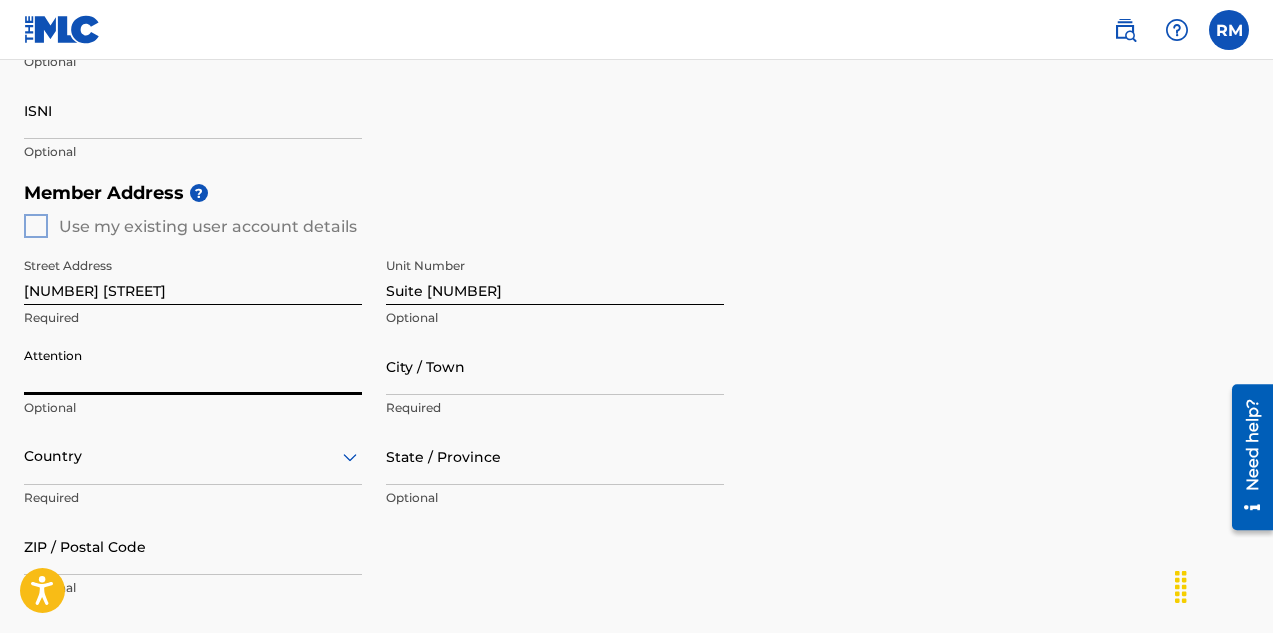 click on "City / Town" at bounding box center (555, 366) 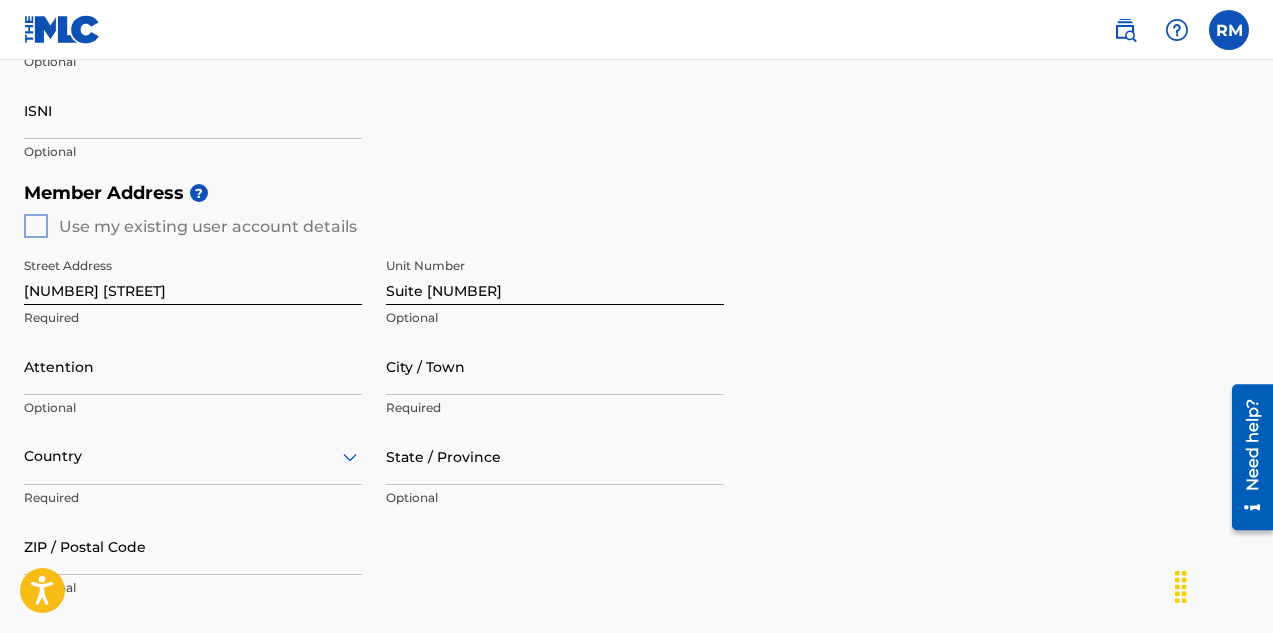 click on "Optional" at bounding box center [193, 408] 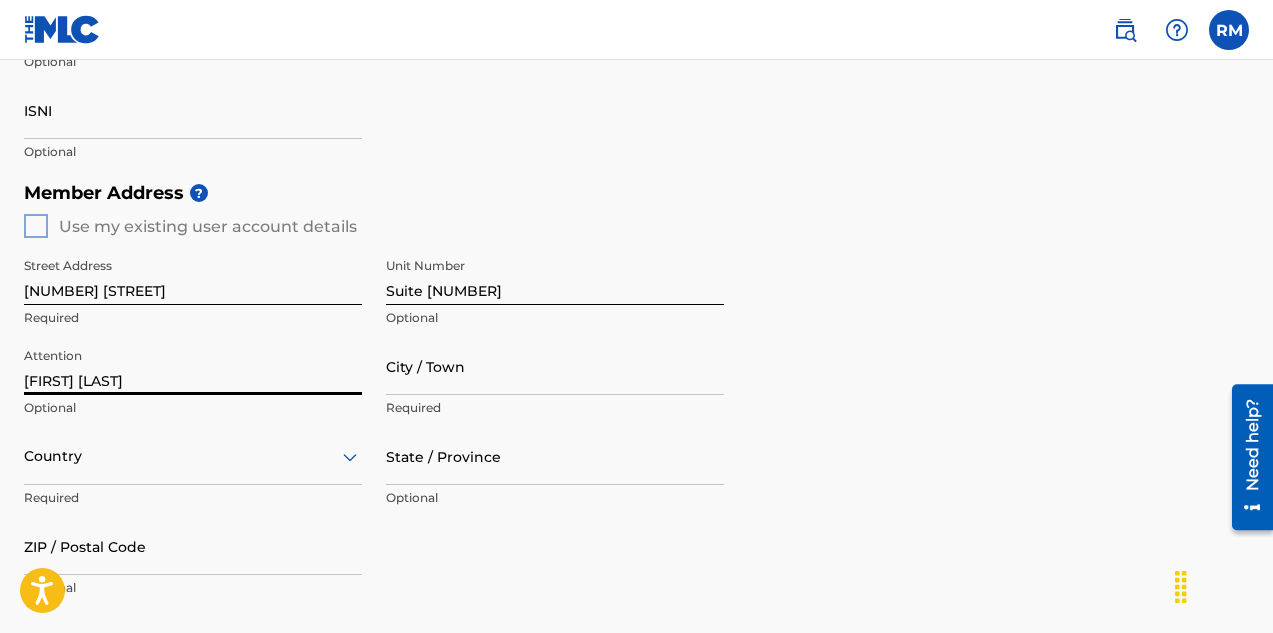 type on "[FIRST] [LAST]" 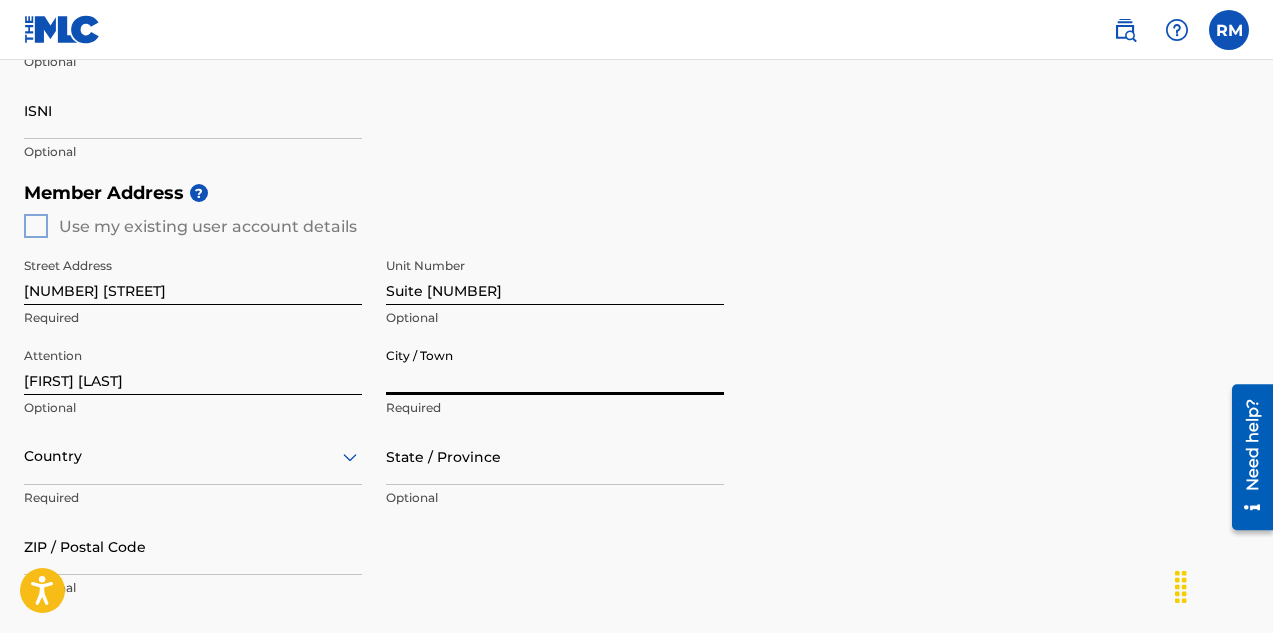 type on "[CITY]" 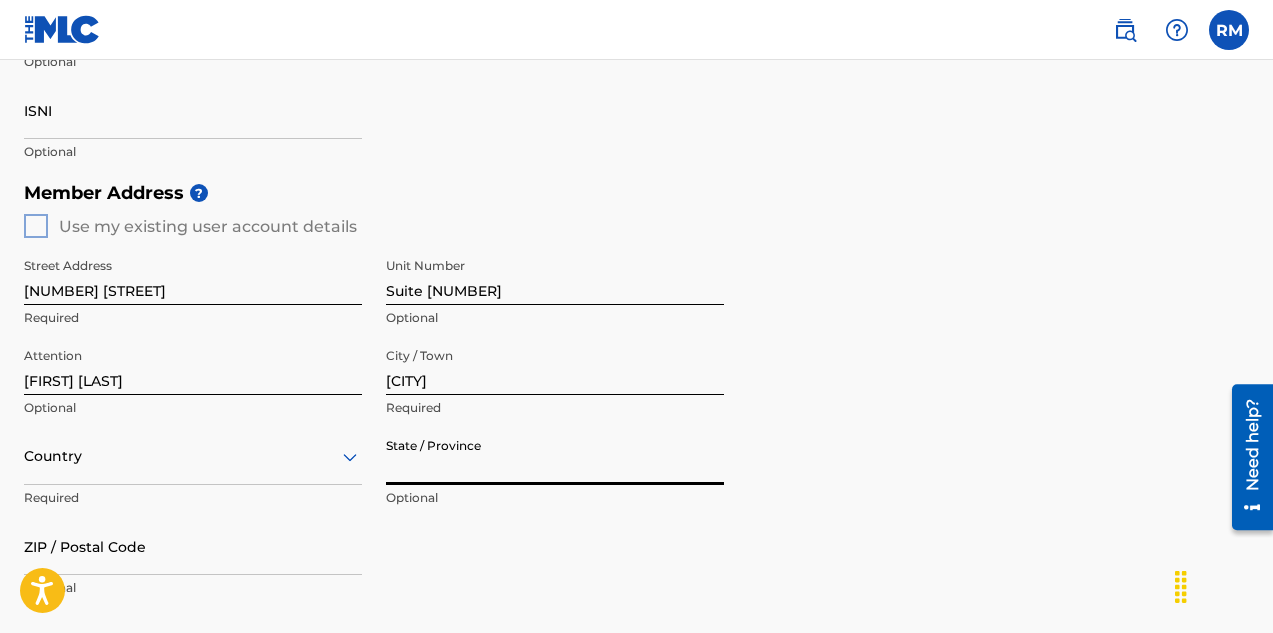 click on "State / Province" at bounding box center [555, 456] 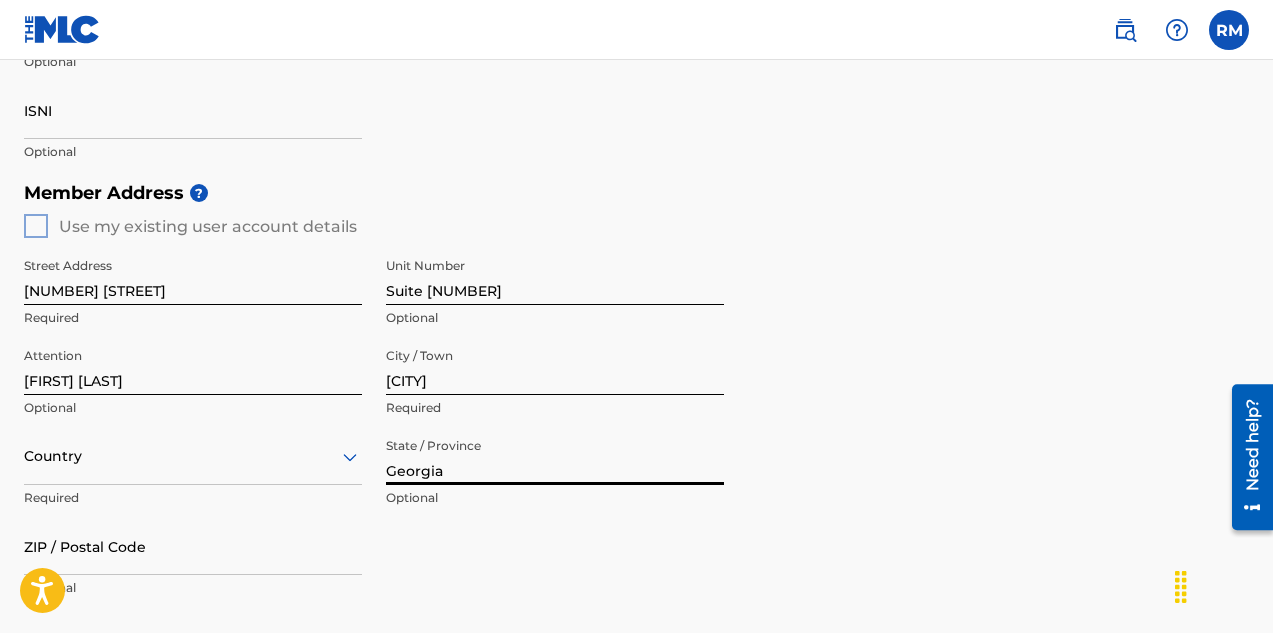 type on "Georgia" 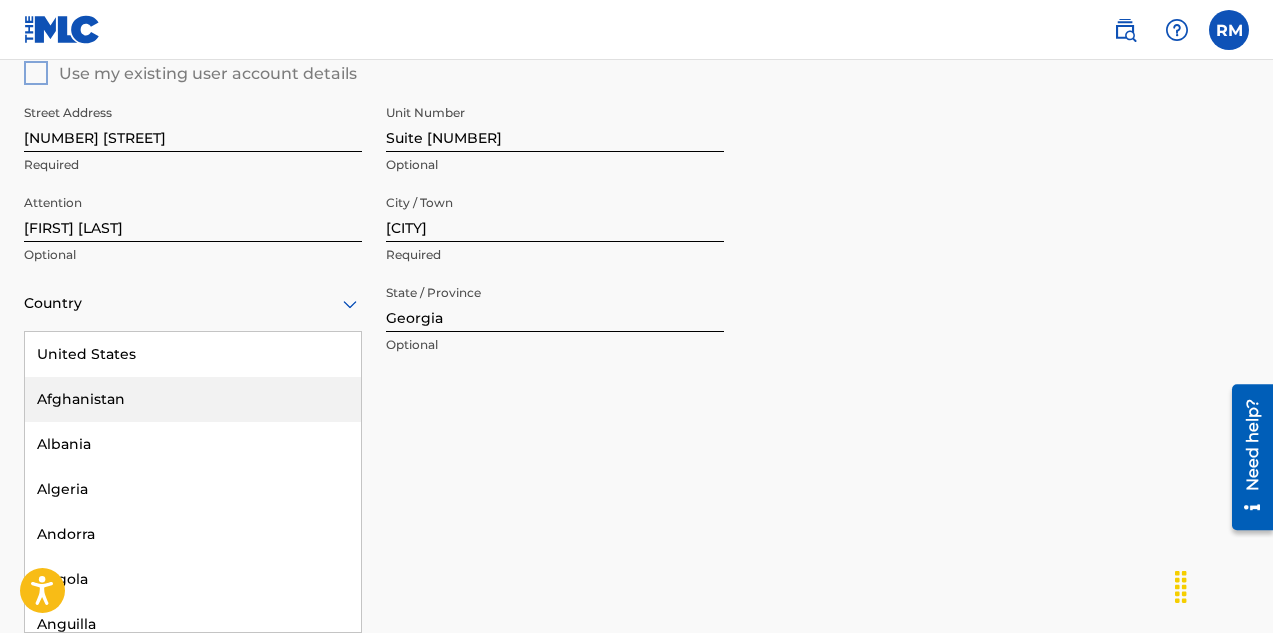 click on "United States" at bounding box center [193, 354] 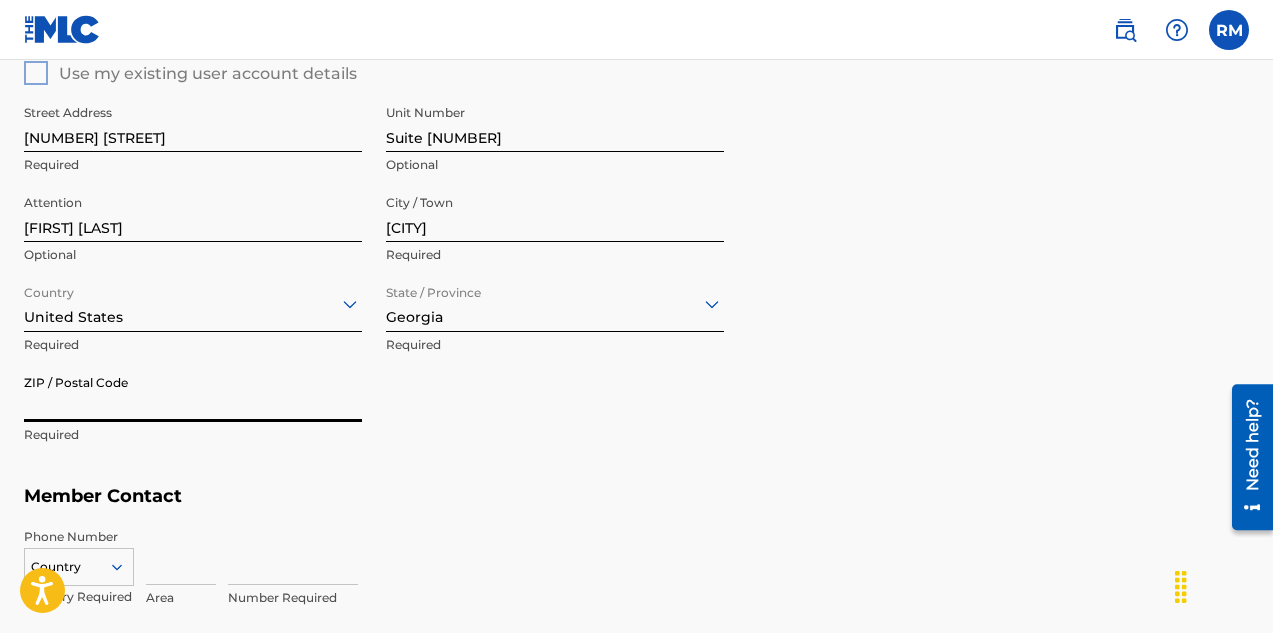 click on "ZIP / Postal Code" at bounding box center (193, 393) 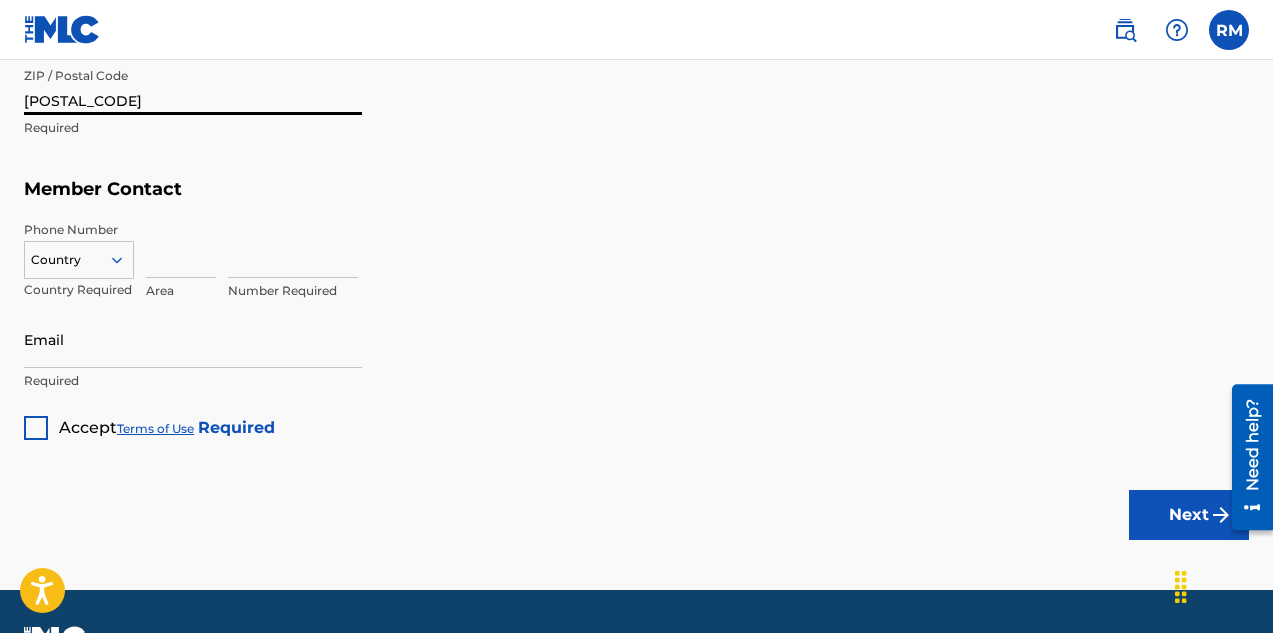 scroll, scrollTop: 1175, scrollLeft: 0, axis: vertical 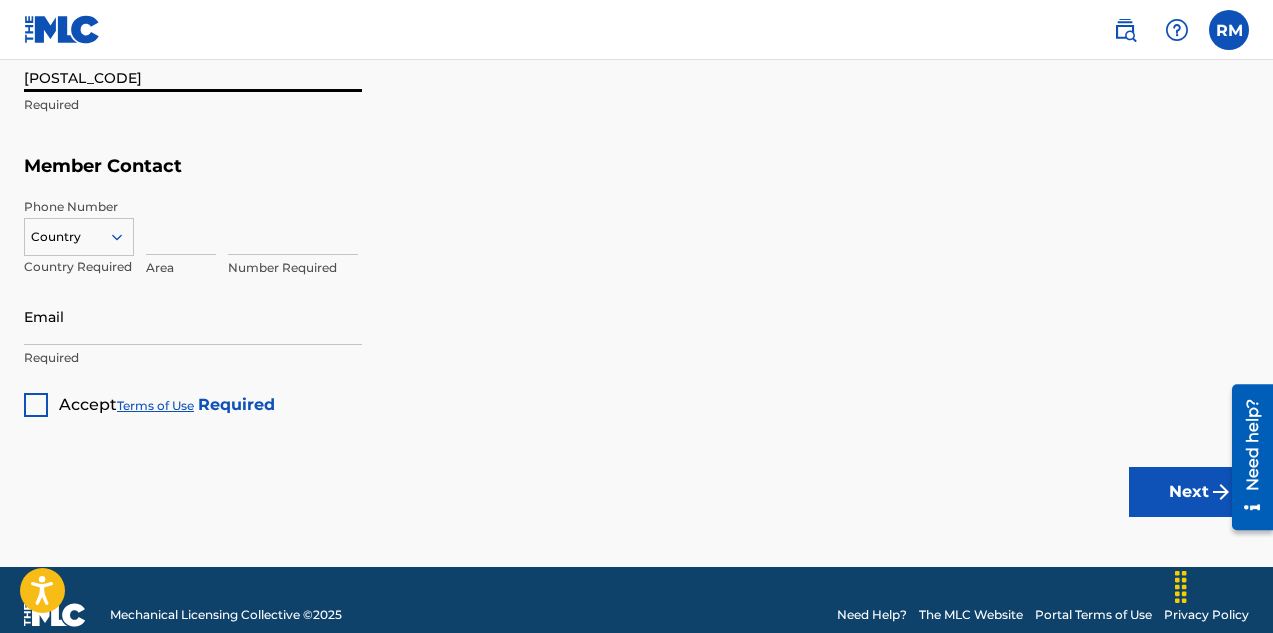 click at bounding box center (79, 237) 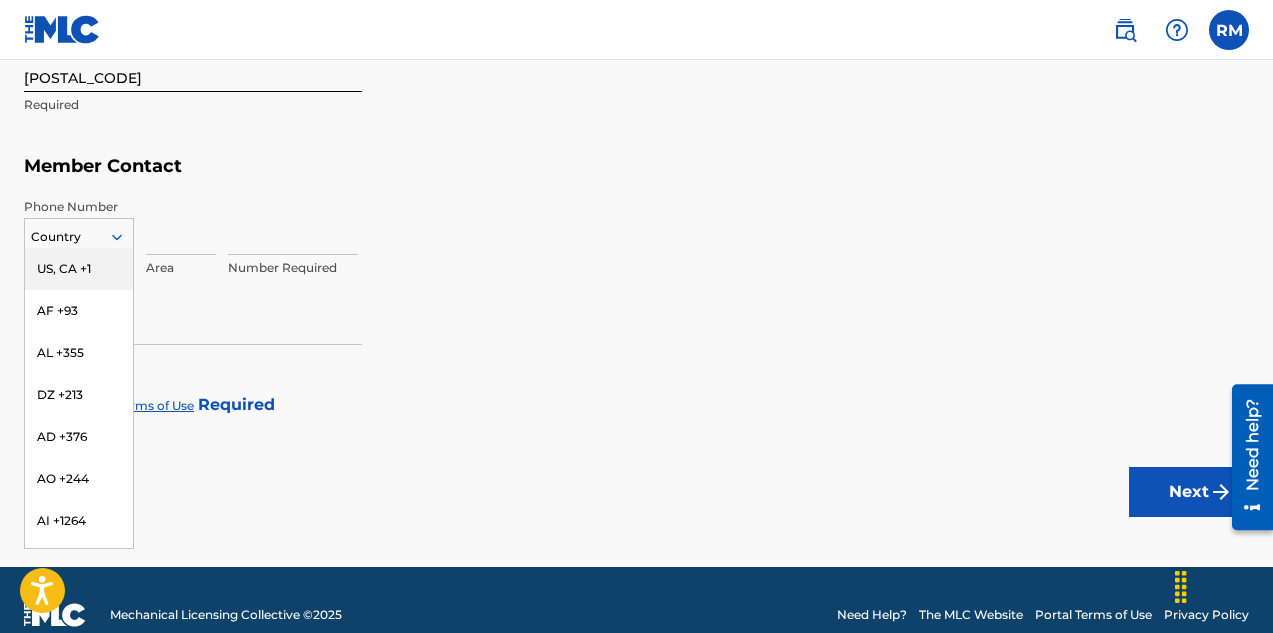 click on "US, CA +1" at bounding box center [79, 269] 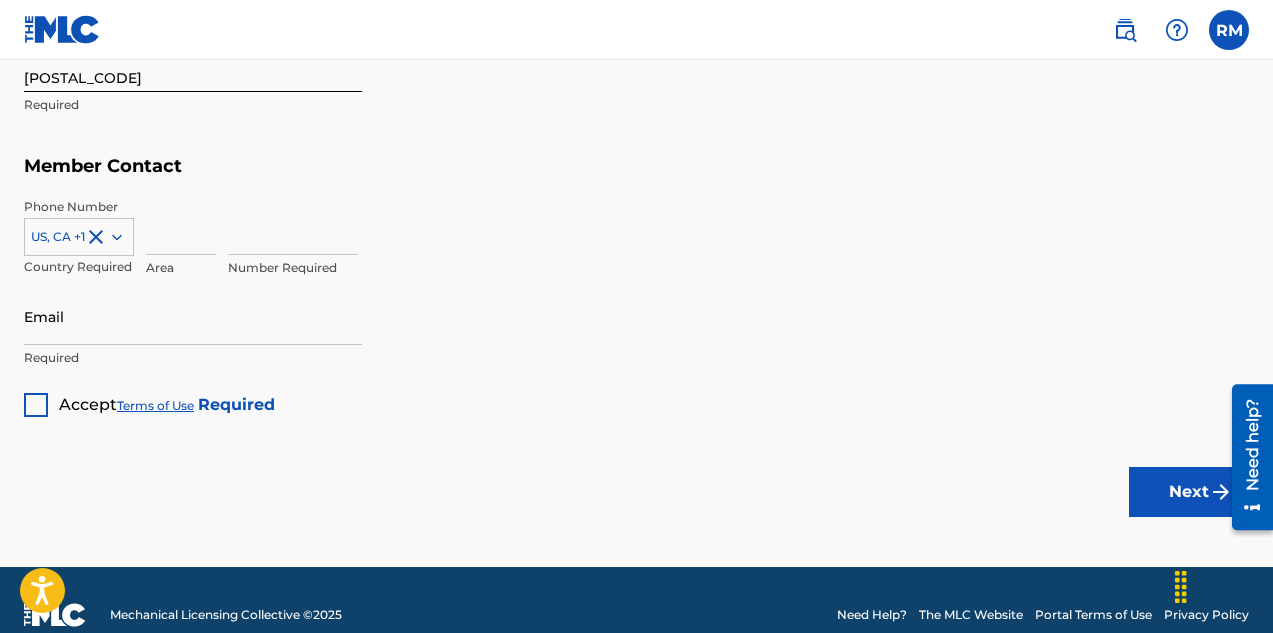 click at bounding box center [181, 226] 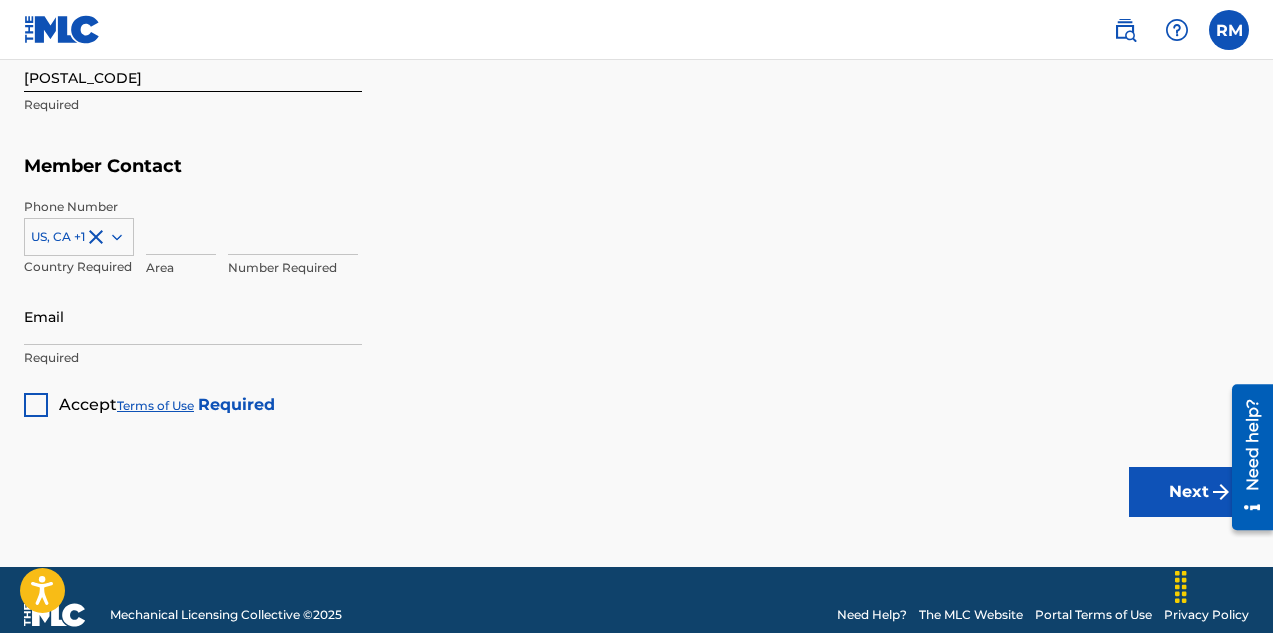type on "404" 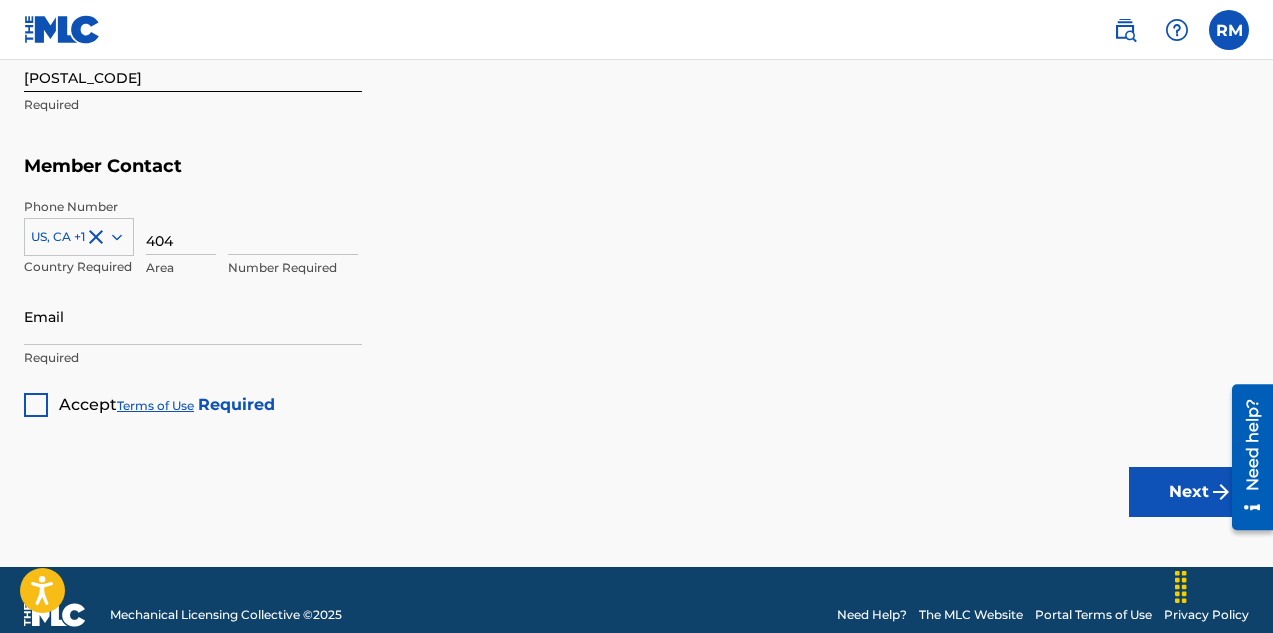 click at bounding box center [293, 226] 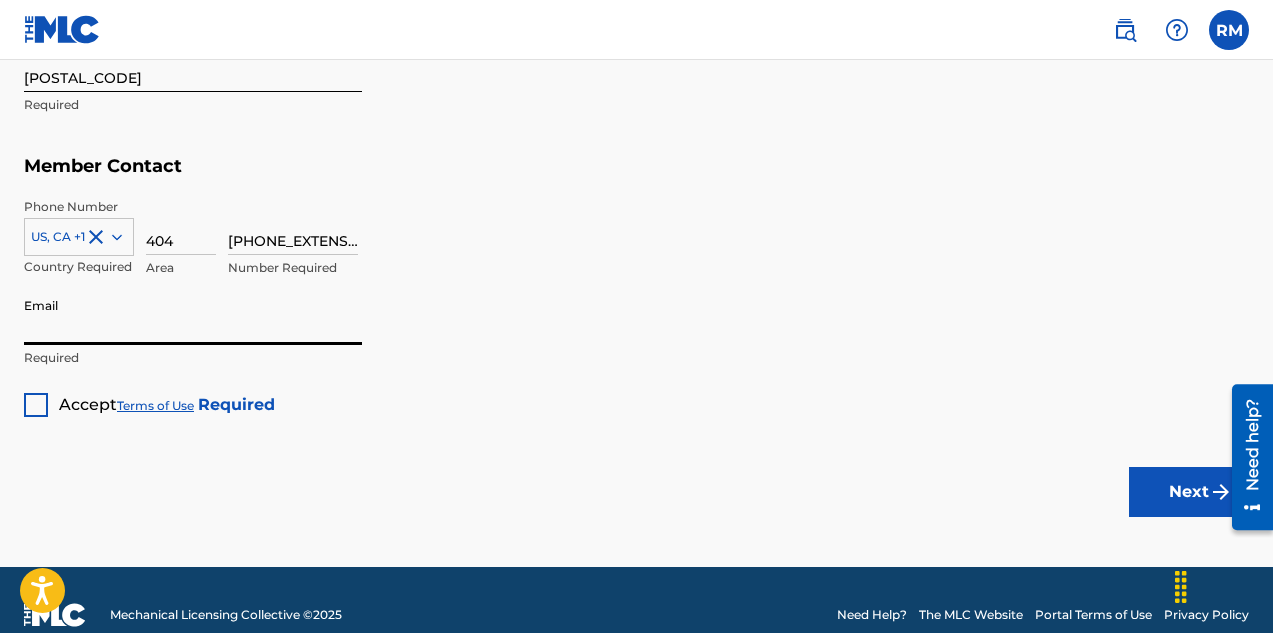 click on "Email" at bounding box center (193, 316) 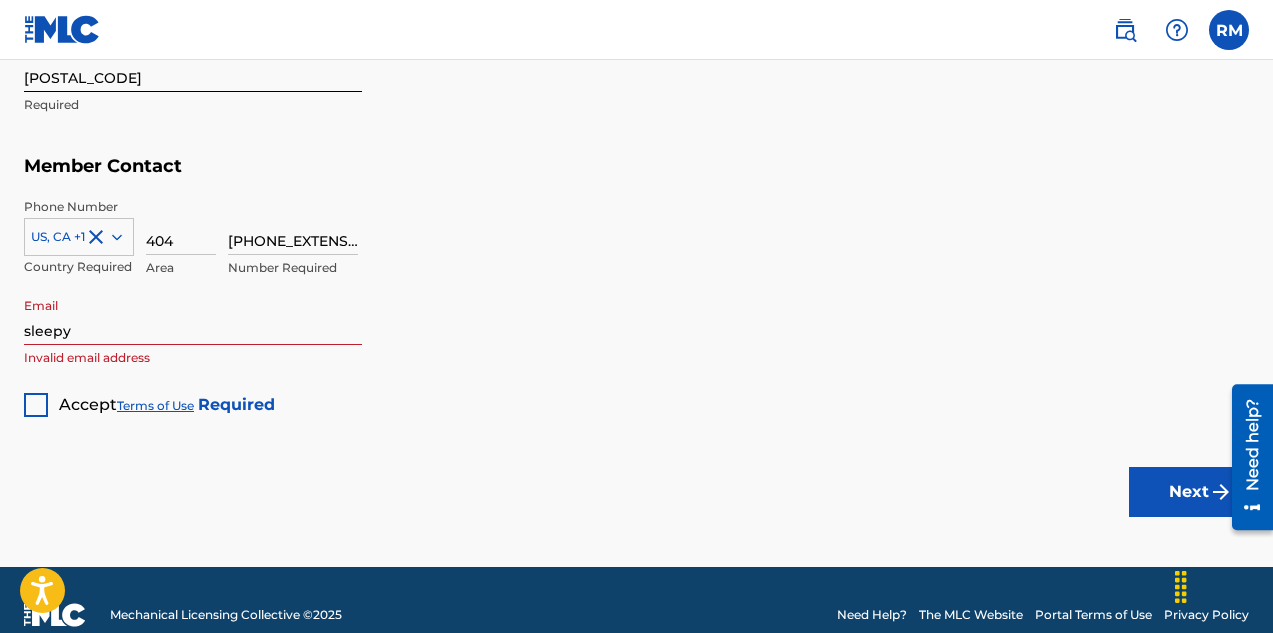 click on "Street Address [NUMBER] [STREET] Required Unit Number Suite [NUMBER] Optional Attention [FIRST] [LAST] Optional City / Town [CITY] Required Country United States Required State / Province [STATE] Required ZIP / Postal Code [POSTAL_CODE] Required" at bounding box center [374, -55] 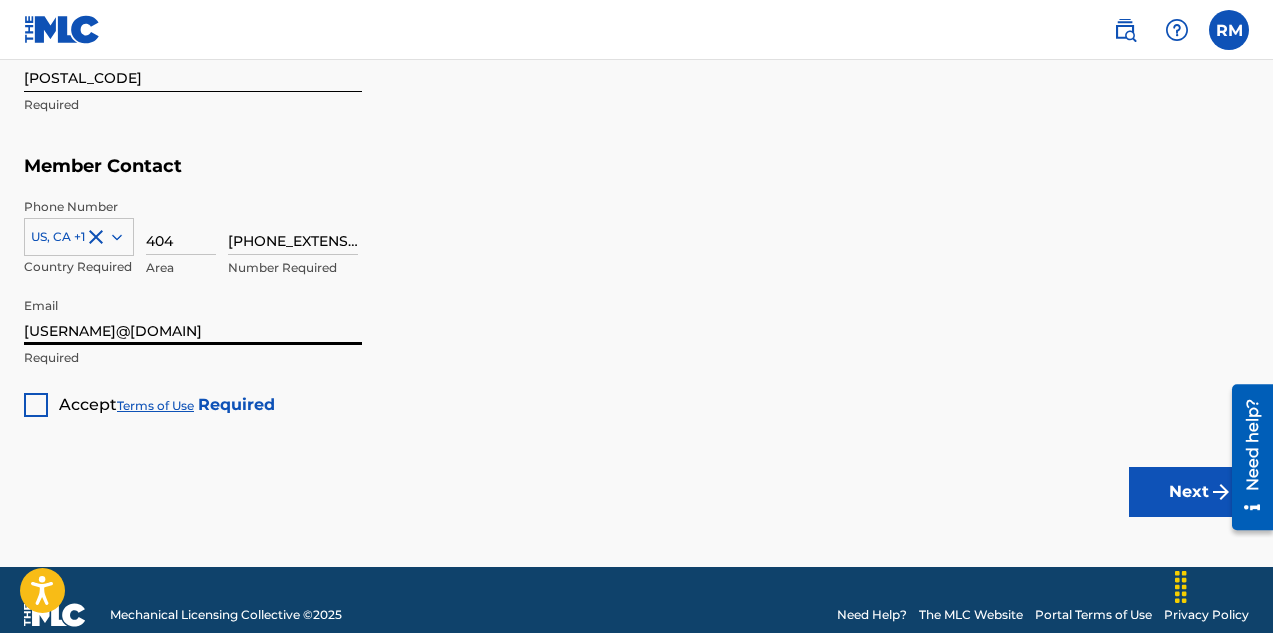 type on "[USERNAME]@[DOMAIN]" 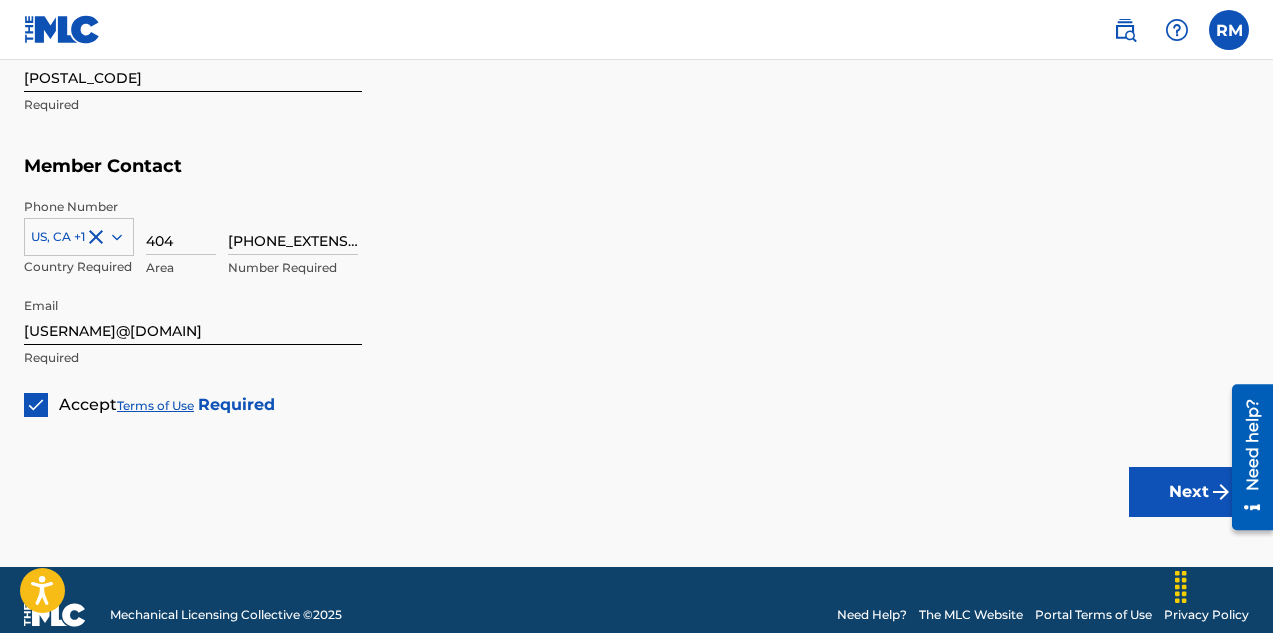 click on "Next" at bounding box center [1189, 492] 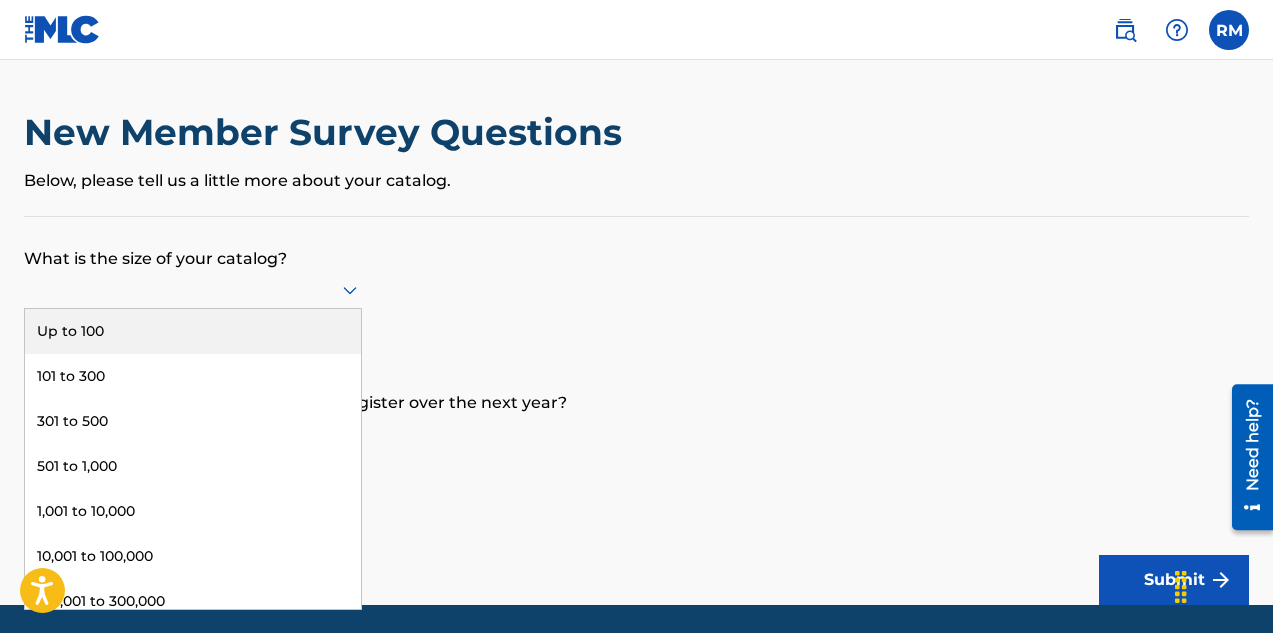 click at bounding box center (193, 289) 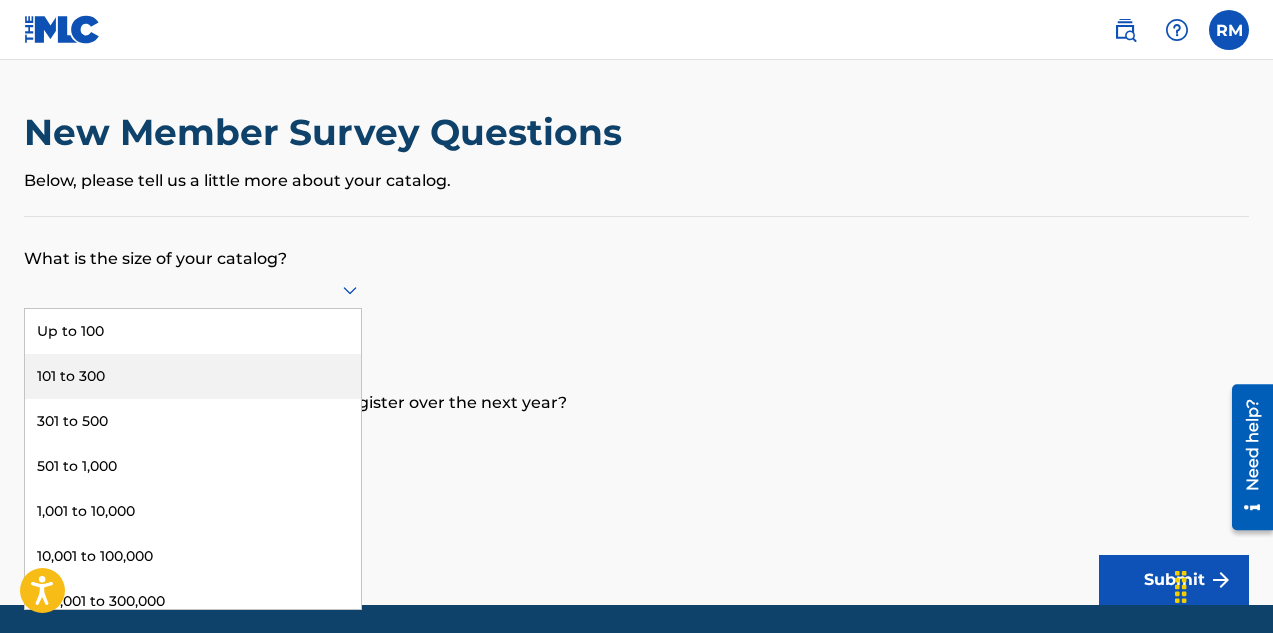 click on "101 to 300" at bounding box center [193, 376] 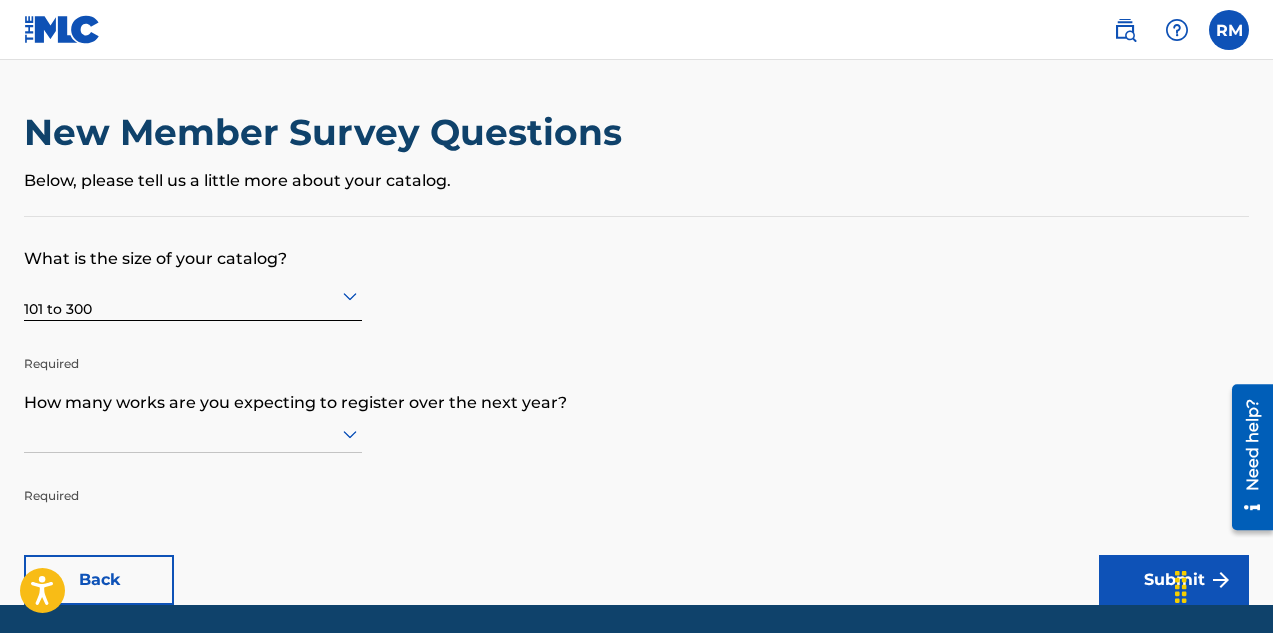 scroll, scrollTop: 68, scrollLeft: 0, axis: vertical 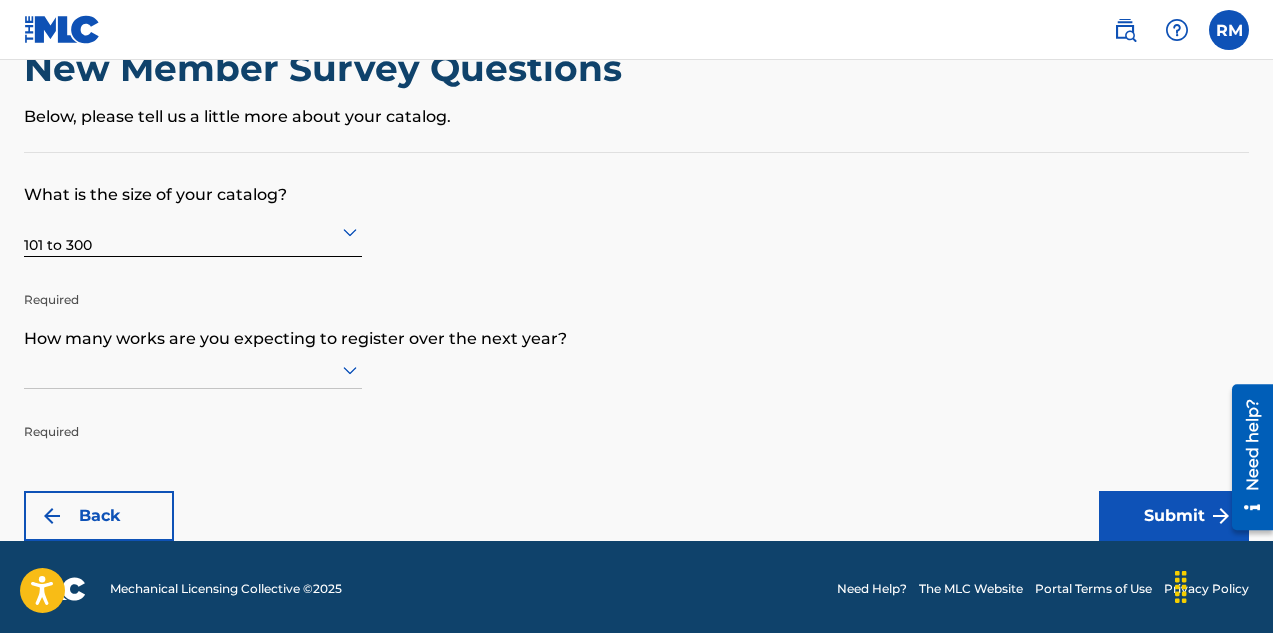 click at bounding box center [193, 370] 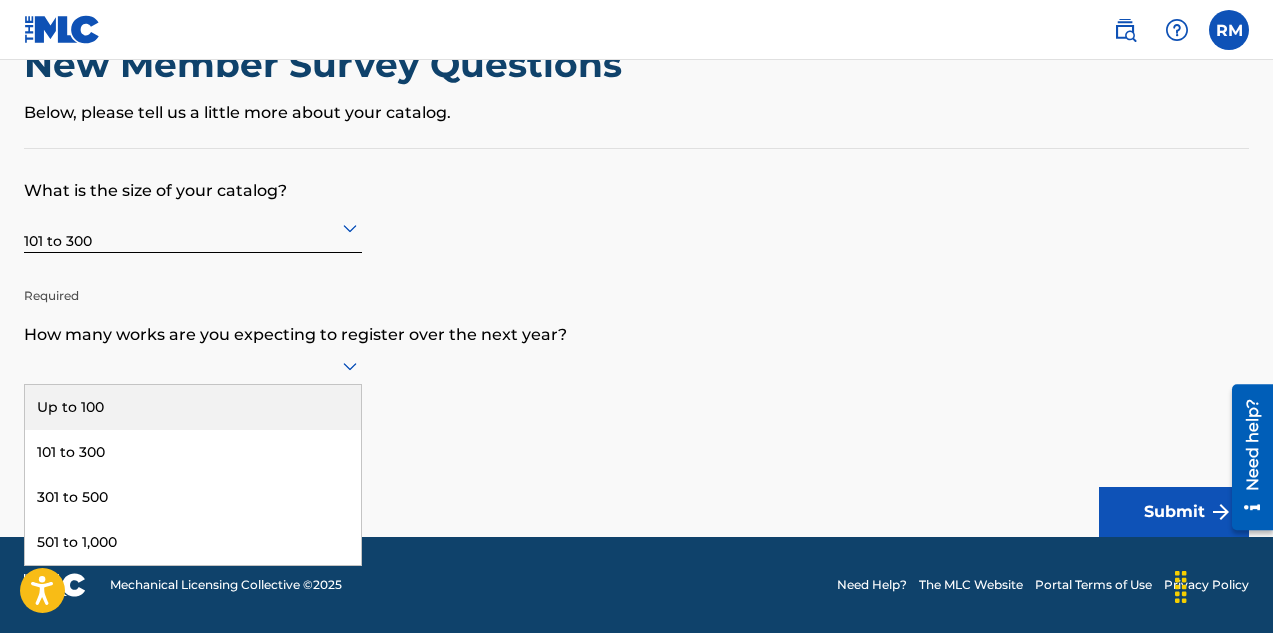 click on "Up to 100" at bounding box center [193, 407] 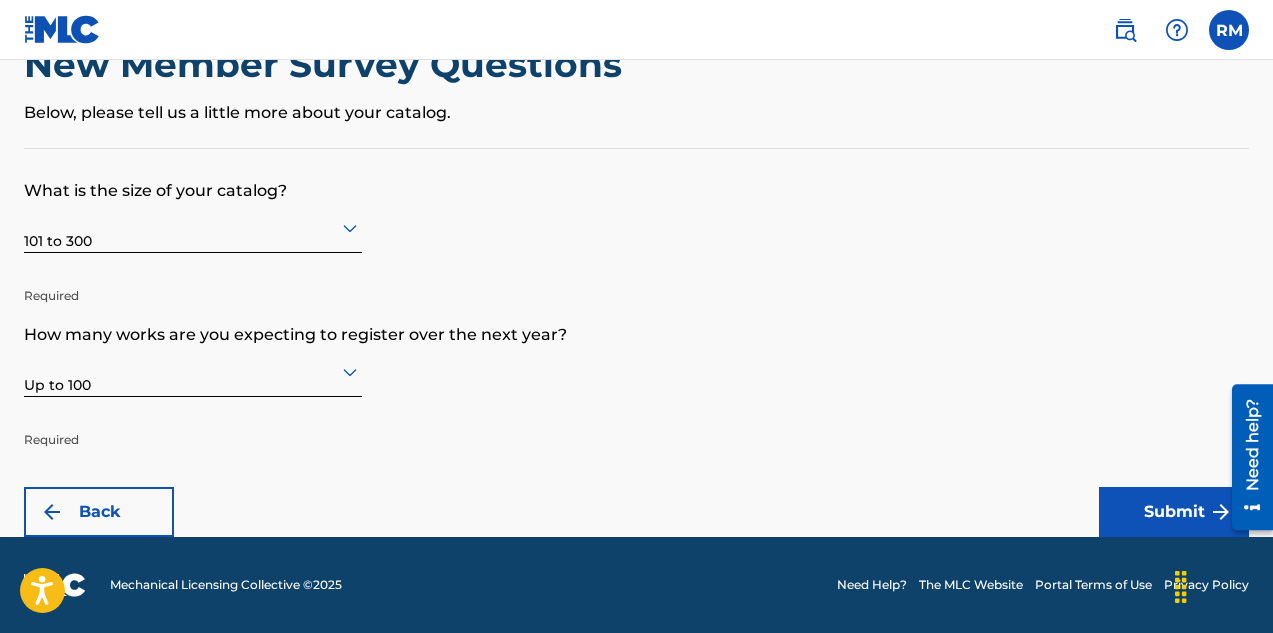 click at bounding box center [193, 227] 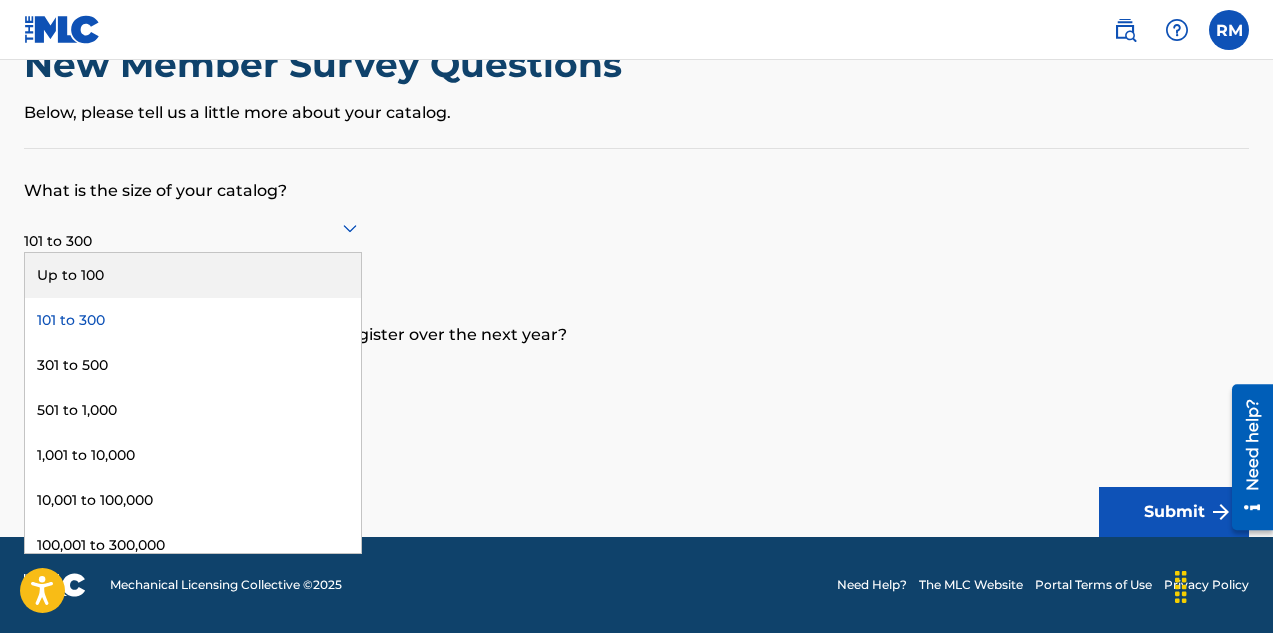click on "Up to 100" at bounding box center [193, 275] 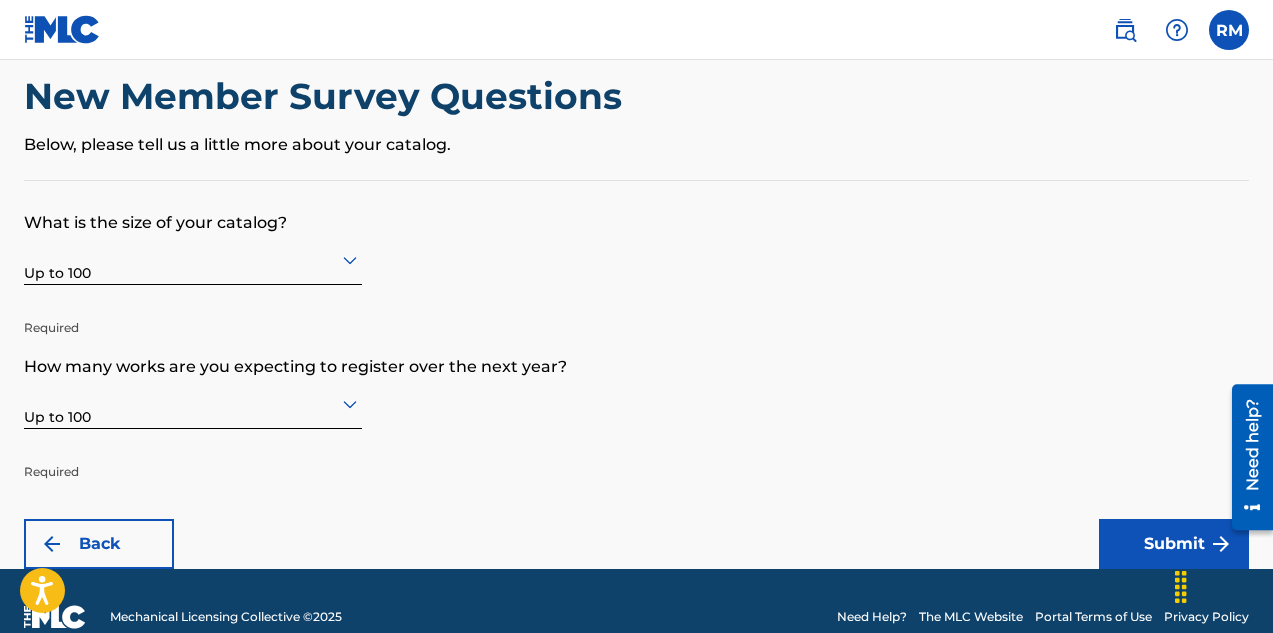 scroll, scrollTop: 47, scrollLeft: 0, axis: vertical 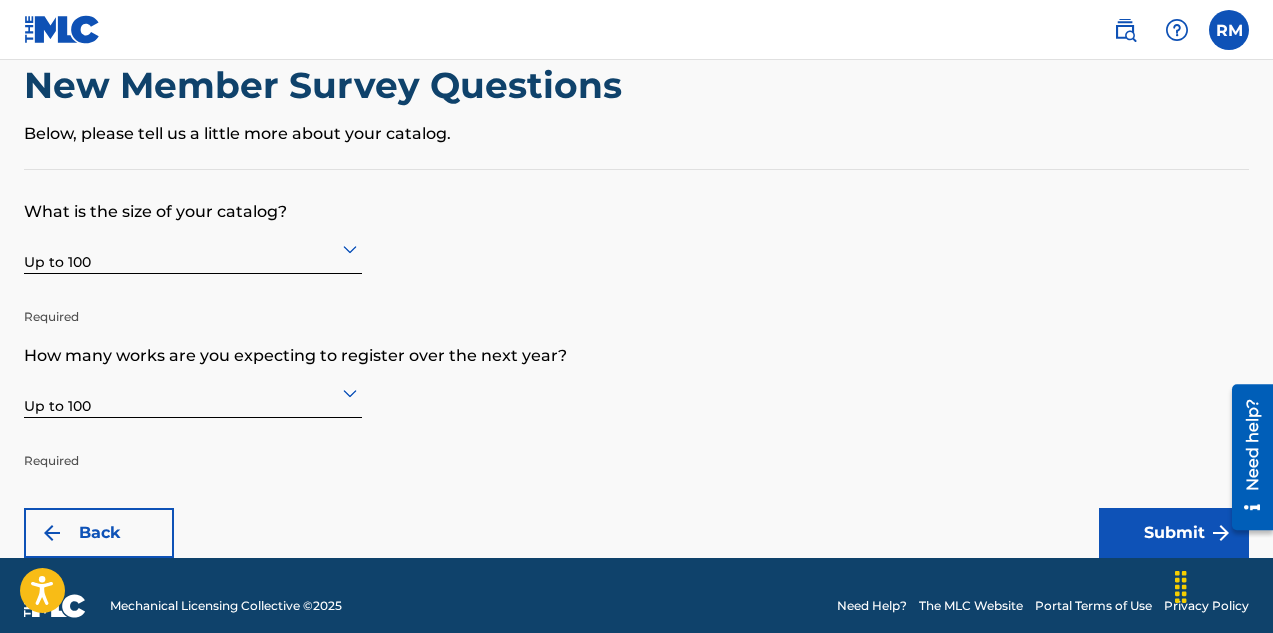 click on "Submit" at bounding box center (1174, 533) 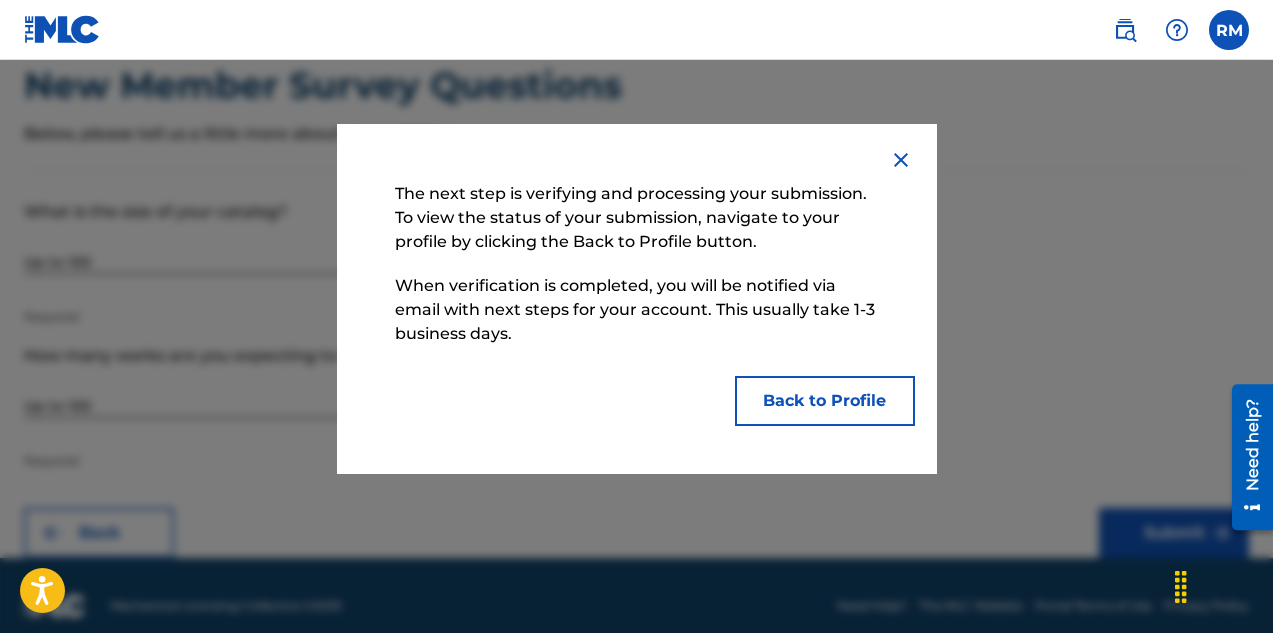 click on "Back to Profile" at bounding box center (825, 401) 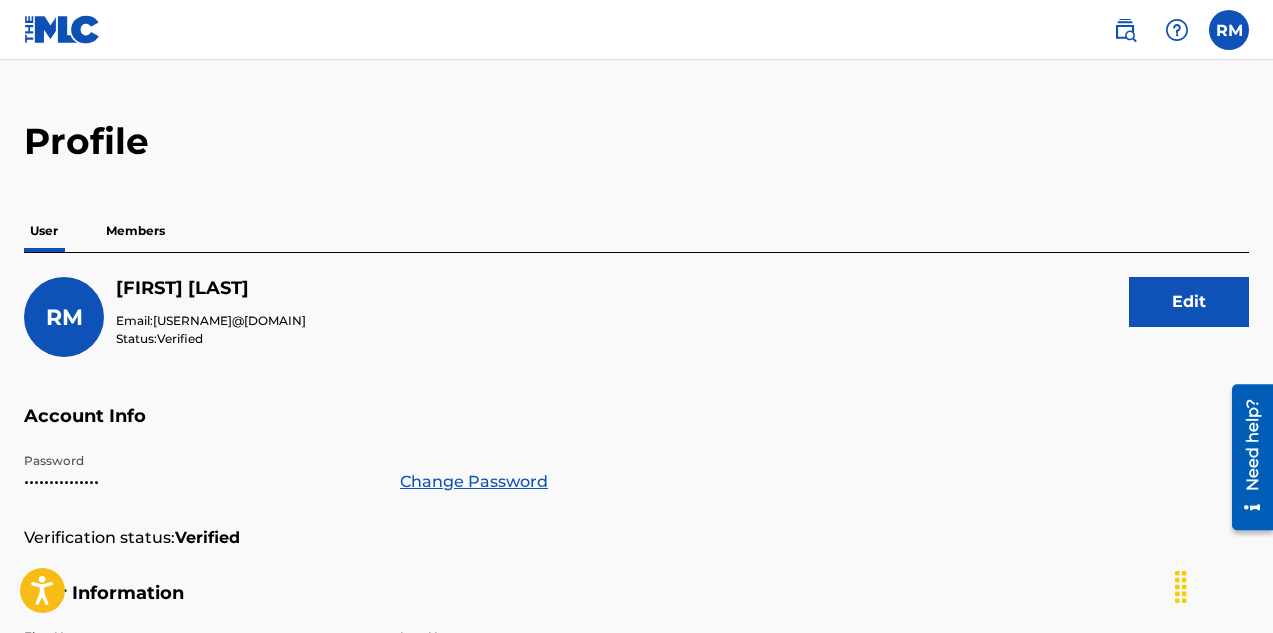 scroll, scrollTop: 0, scrollLeft: 0, axis: both 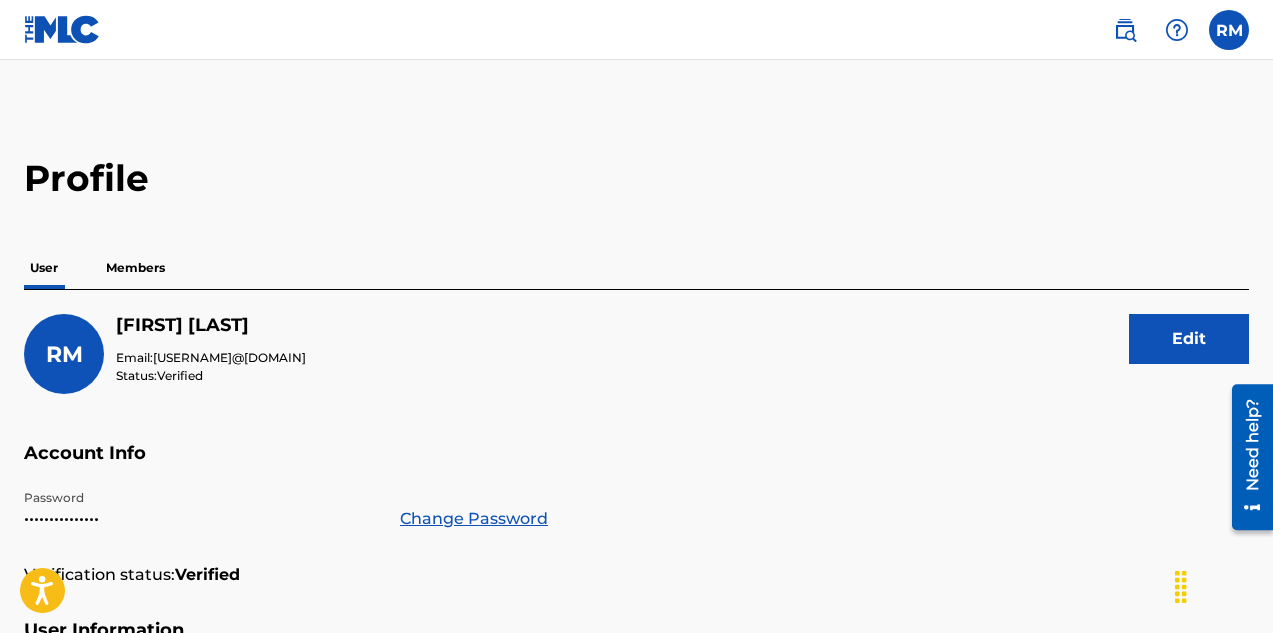 click on "Members" at bounding box center [135, 268] 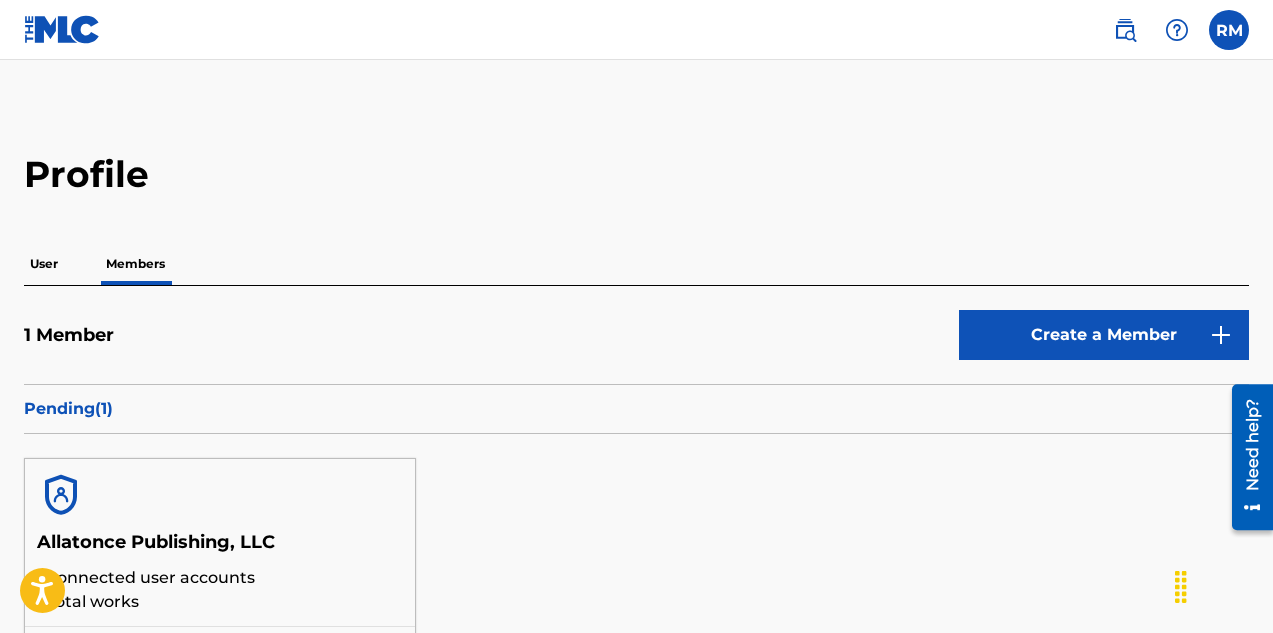scroll, scrollTop: 0, scrollLeft: 0, axis: both 